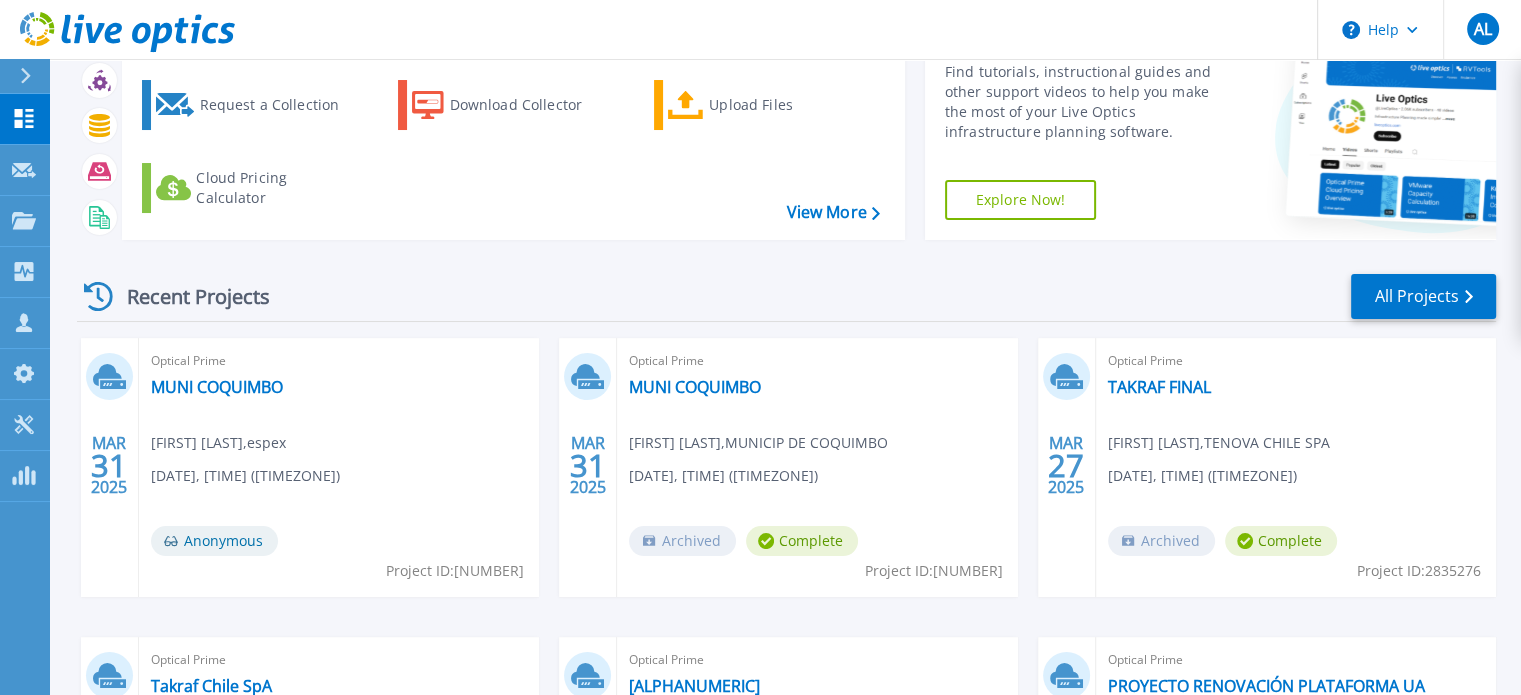 scroll, scrollTop: 166, scrollLeft: 0, axis: vertical 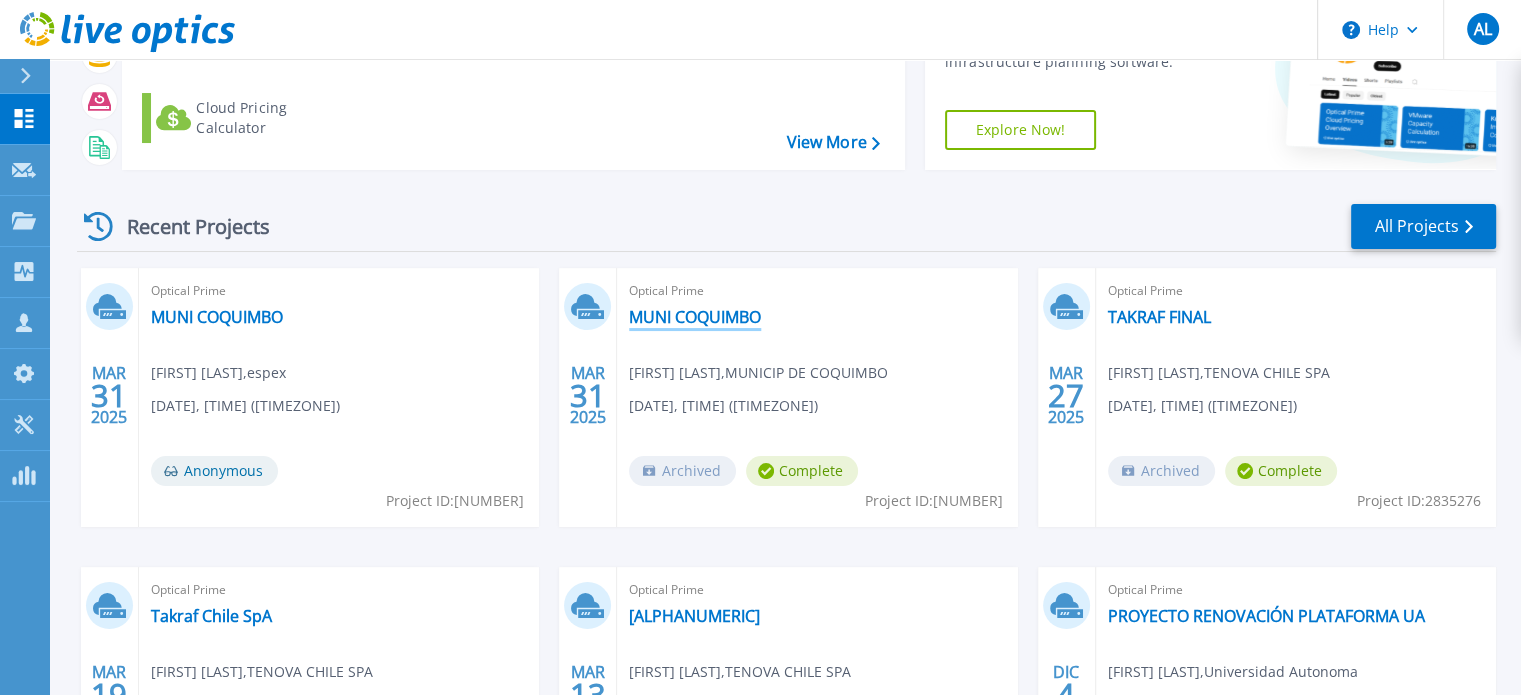 click on "MUNI COQUIMBO" at bounding box center [695, 317] 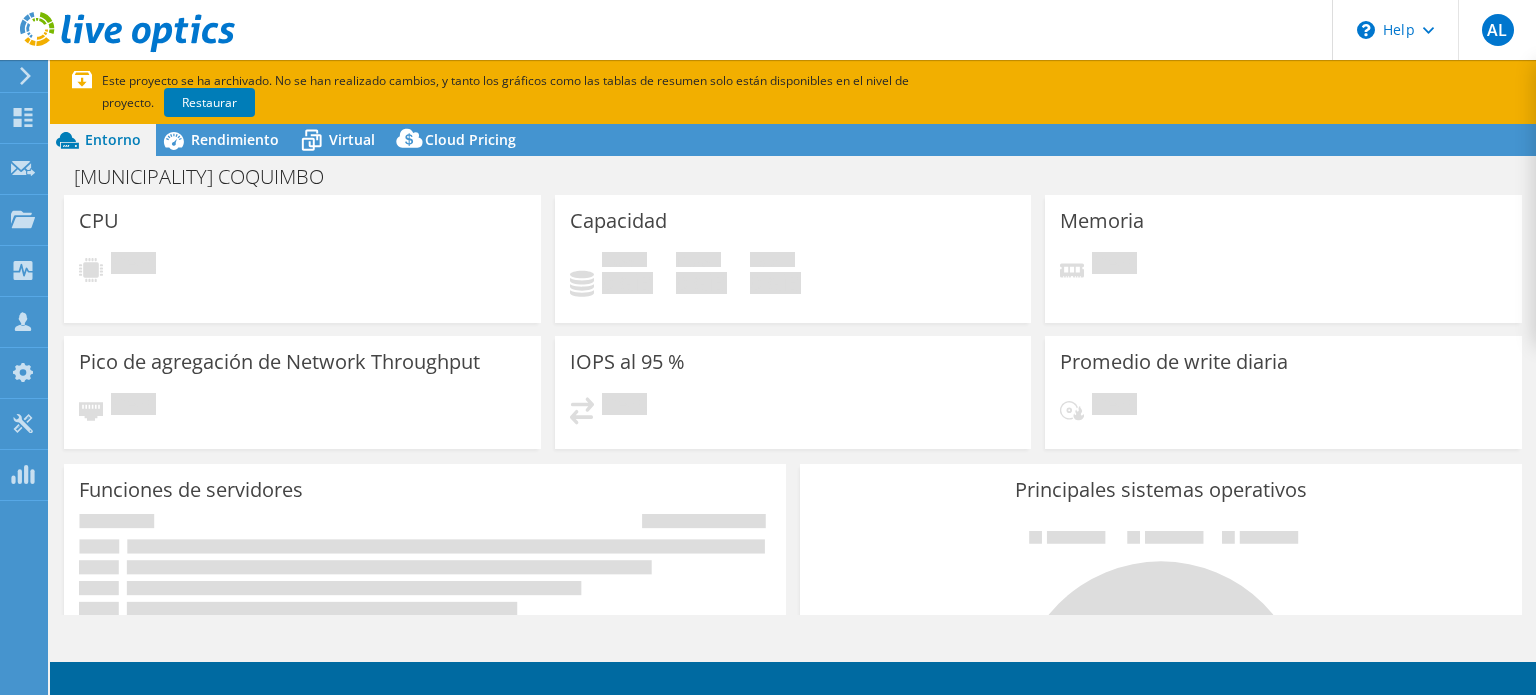 scroll, scrollTop: 0, scrollLeft: 0, axis: both 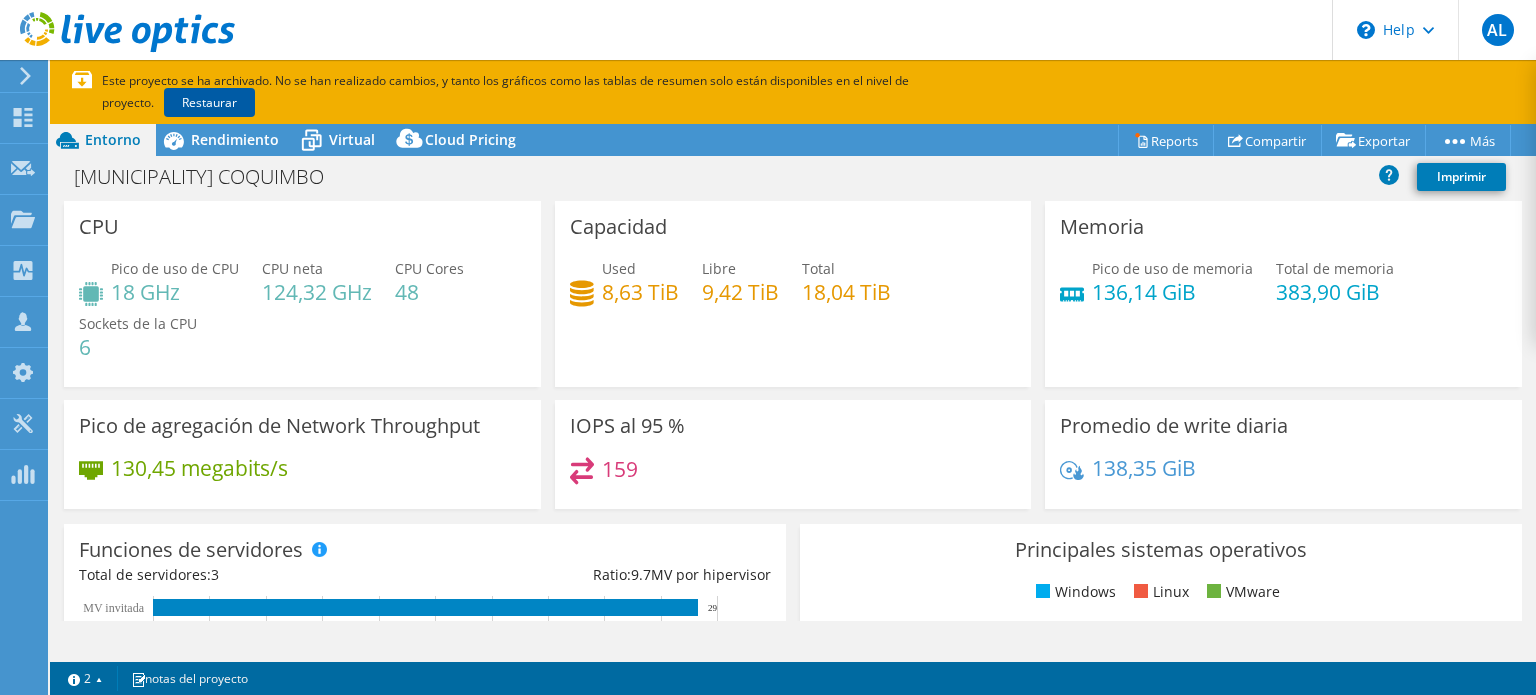 select on "USD" 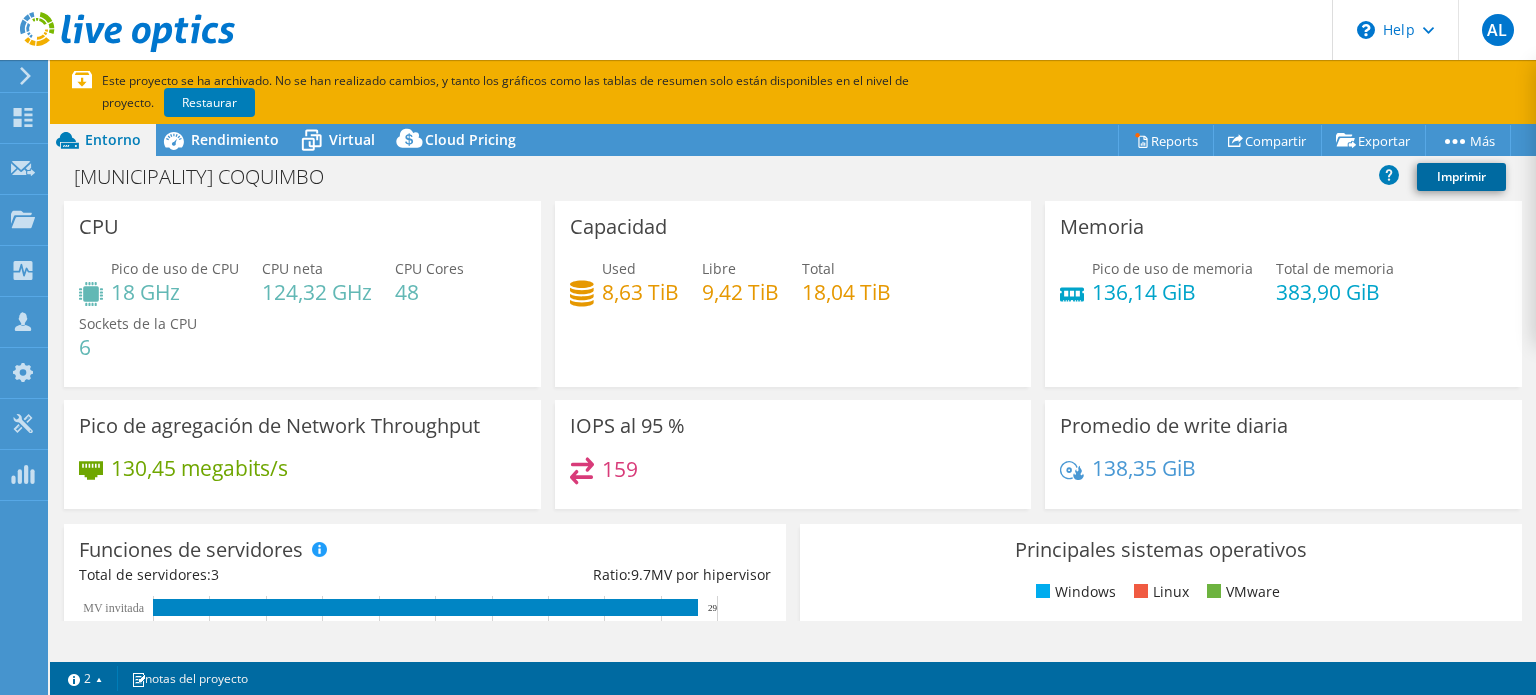 click on "Imprimir" at bounding box center (1461, 177) 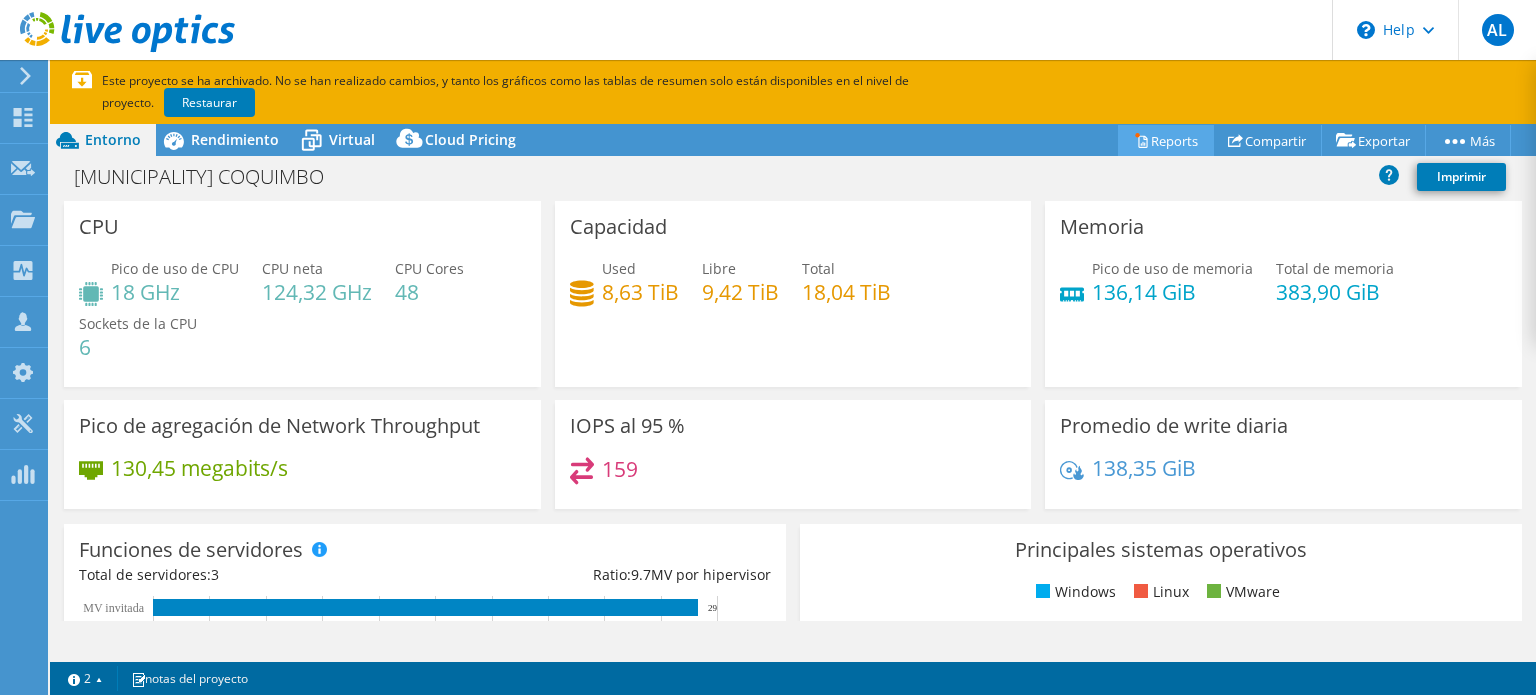 click on "Reports" at bounding box center [1166, 140] 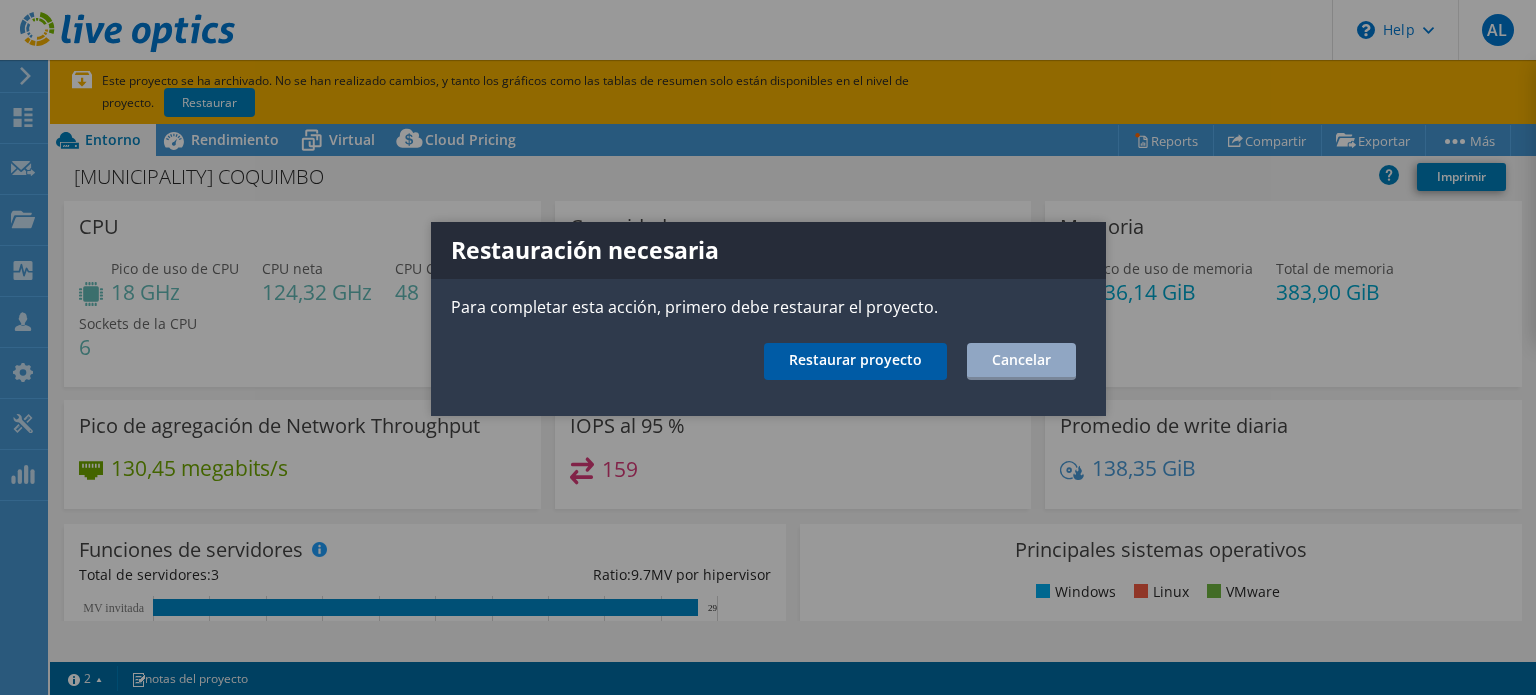 click on "Restaurar proyecto" at bounding box center (855, 361) 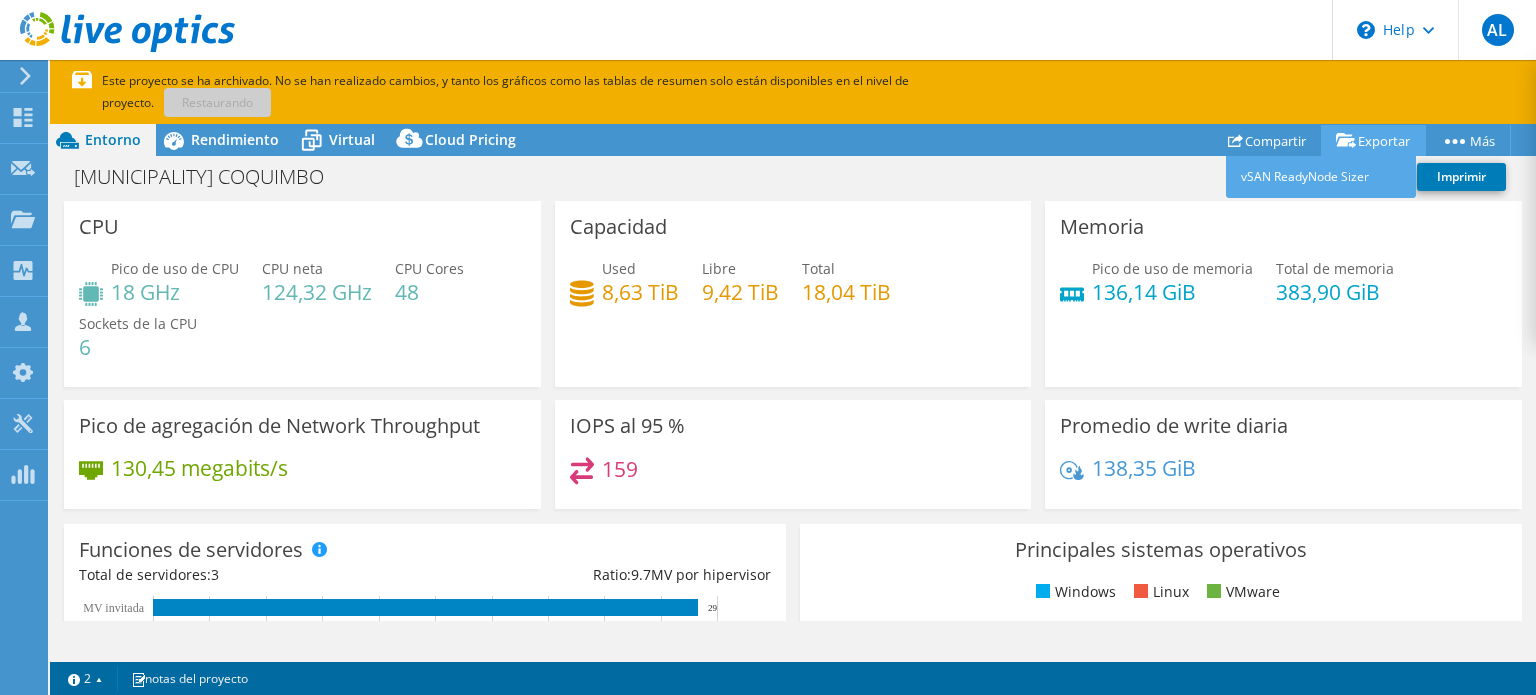 click on "Exportar" at bounding box center (1373, 140) 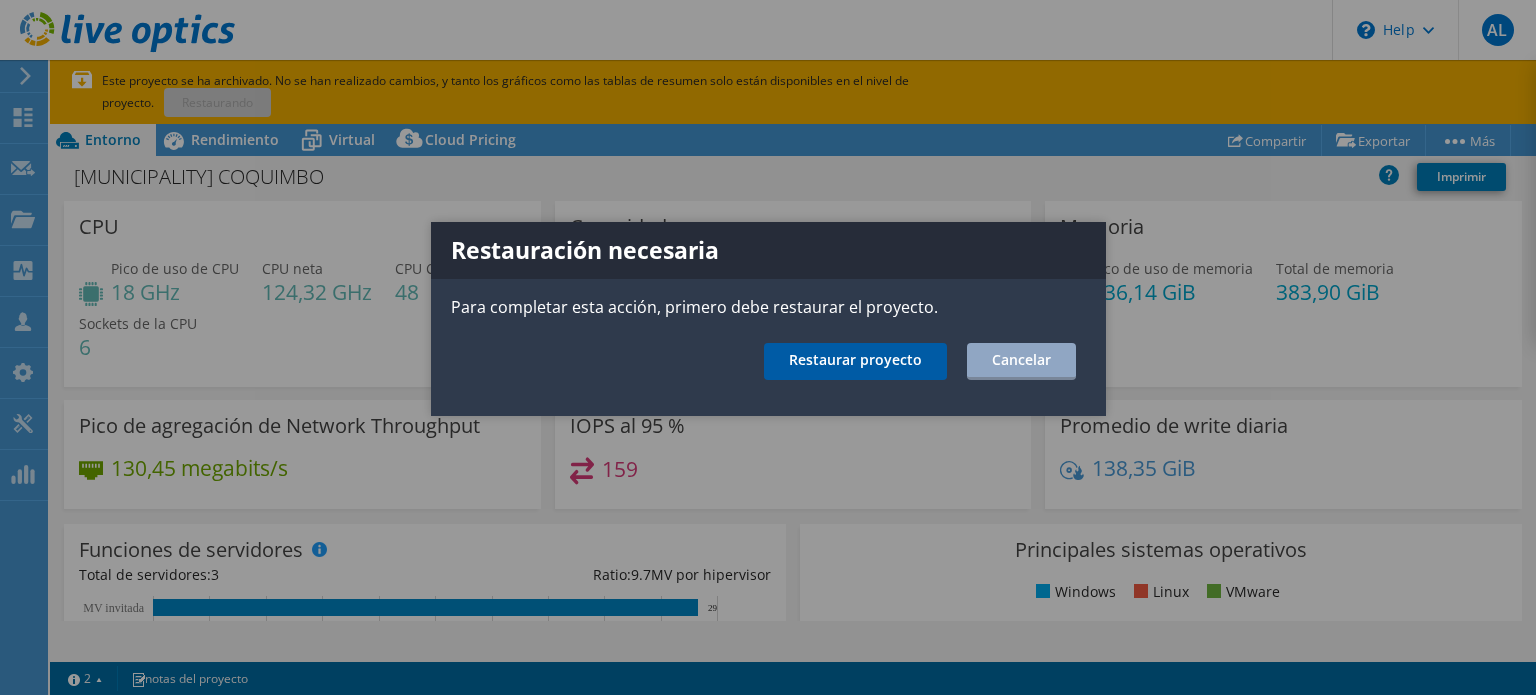 click on "Restaurar proyecto" at bounding box center (855, 361) 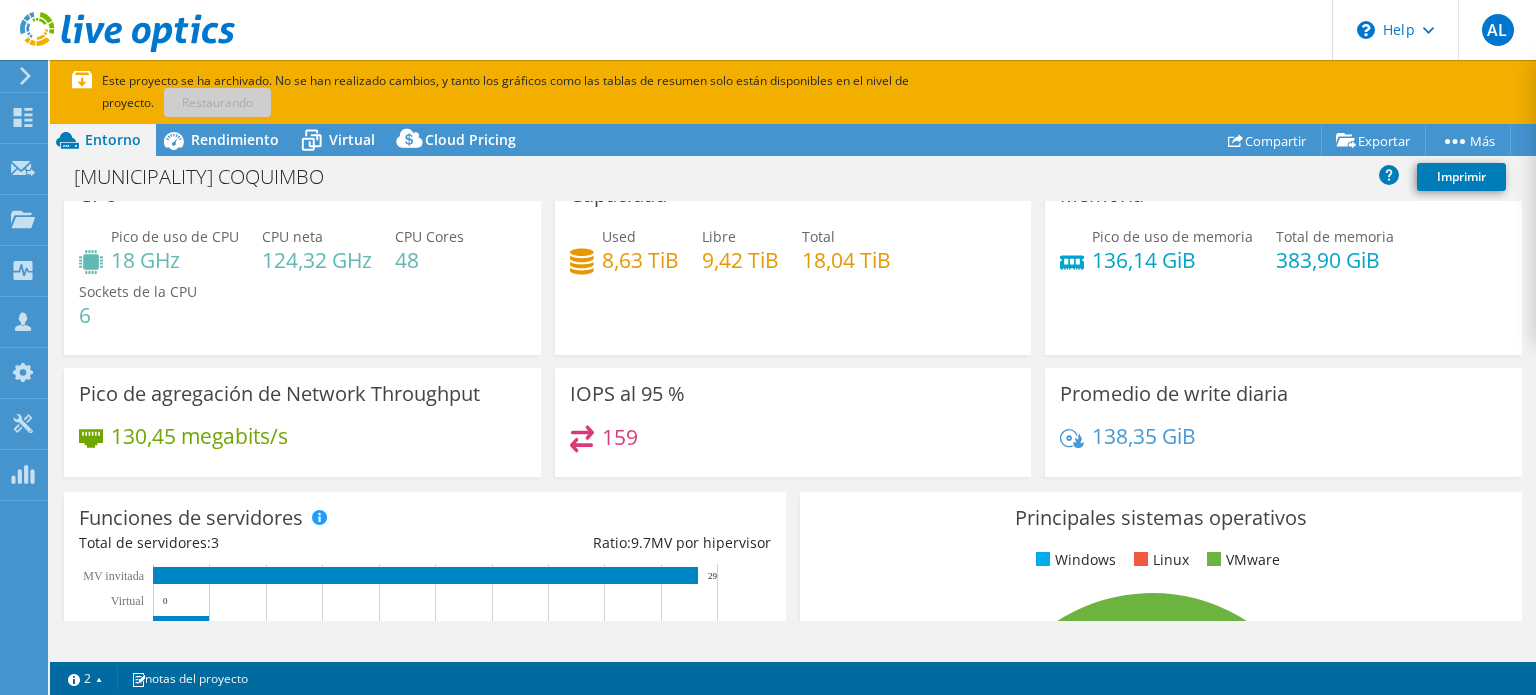 scroll, scrollTop: 32, scrollLeft: 0, axis: vertical 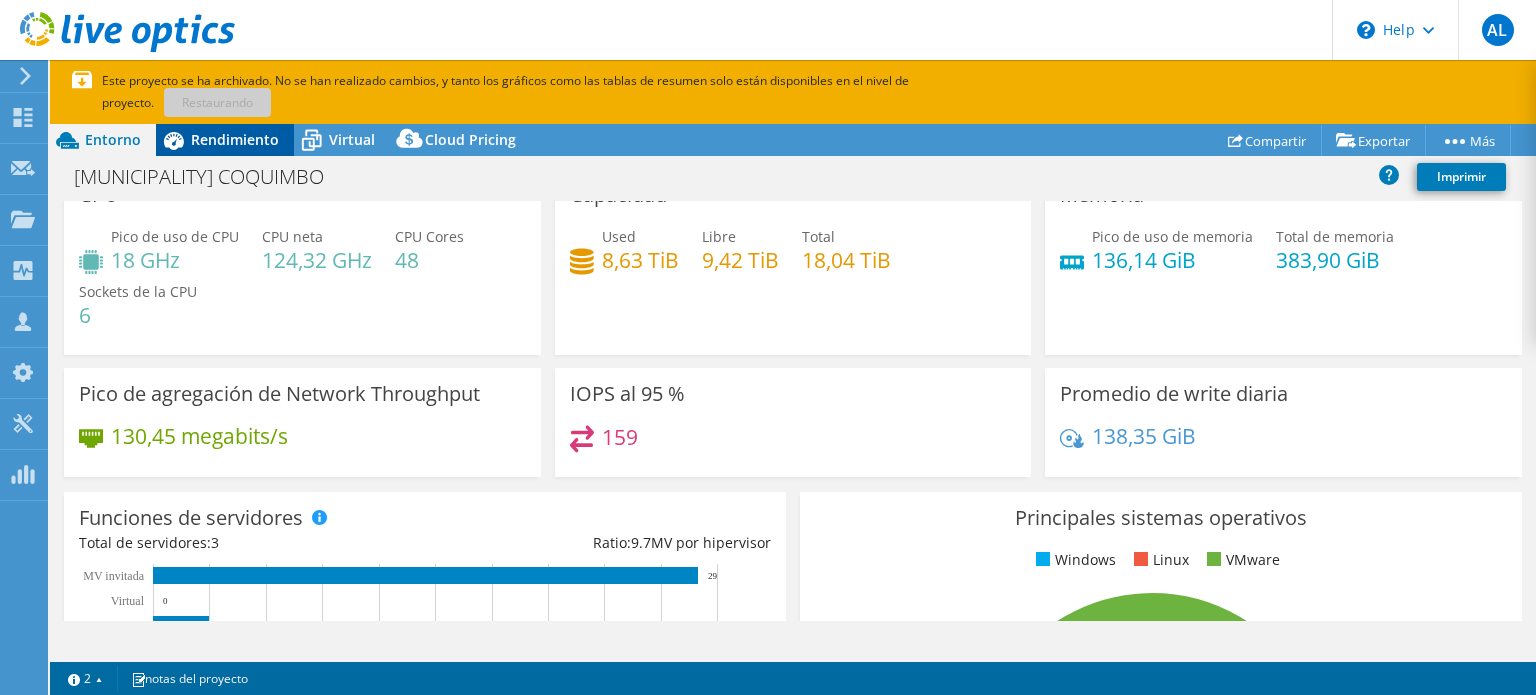 click on "Rendimiento" at bounding box center [235, 139] 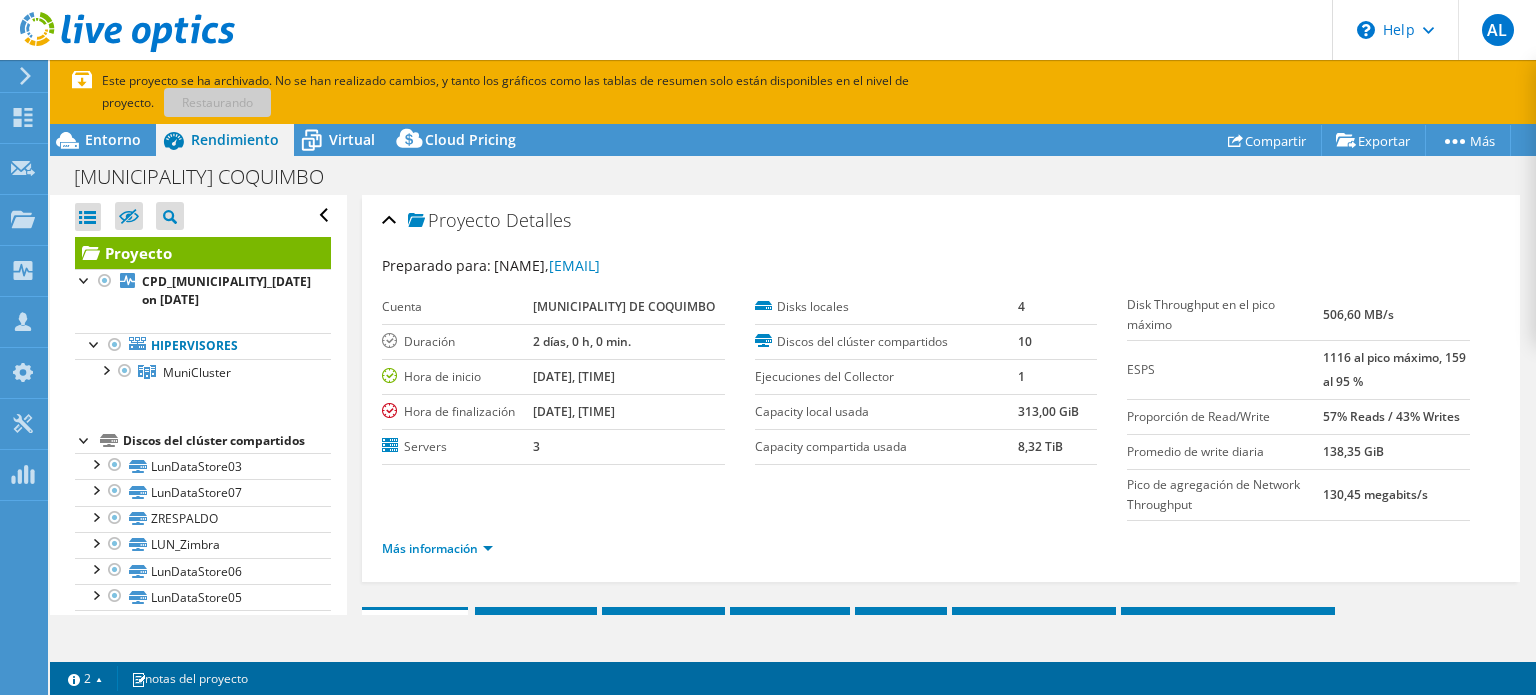scroll, scrollTop: 0, scrollLeft: 0, axis: both 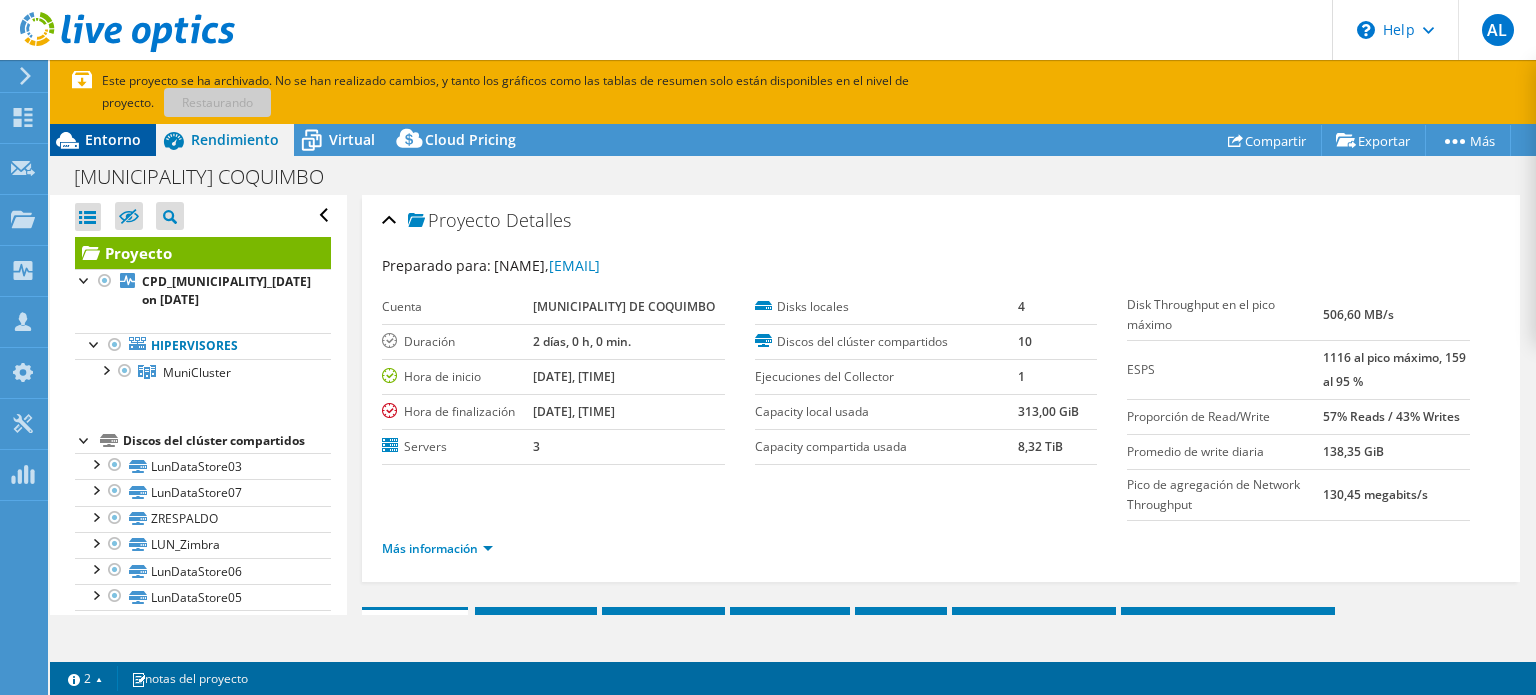 click on "Entorno" at bounding box center [113, 139] 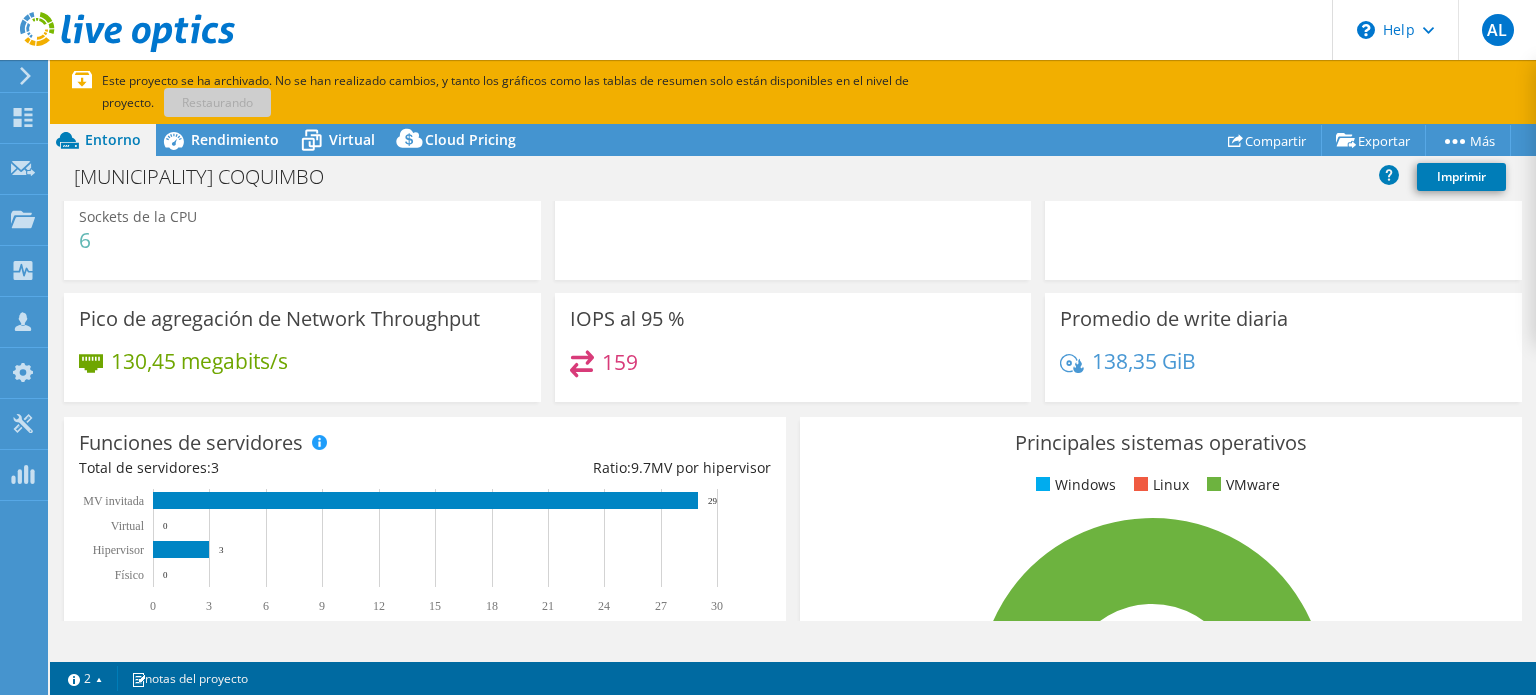 scroll, scrollTop: 0, scrollLeft: 0, axis: both 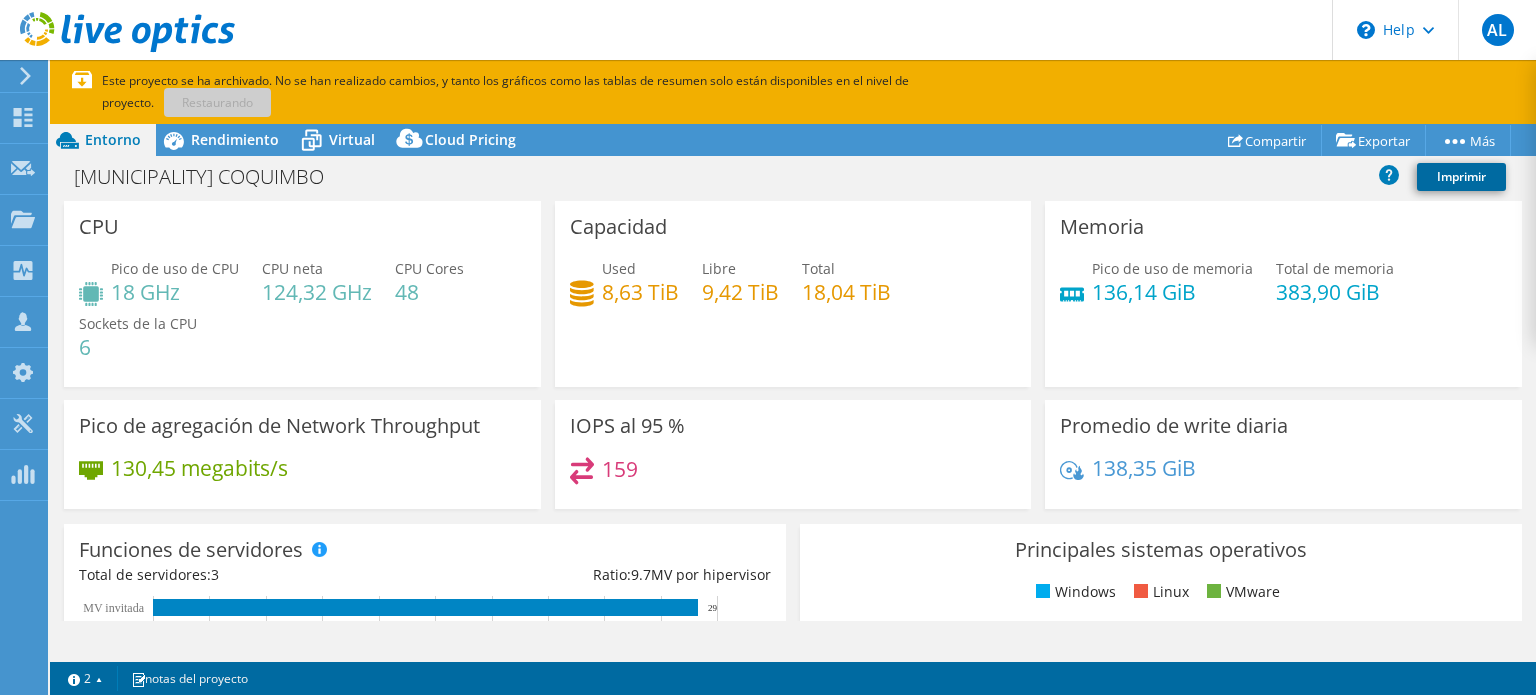 click on "Imprimir" at bounding box center (1461, 177) 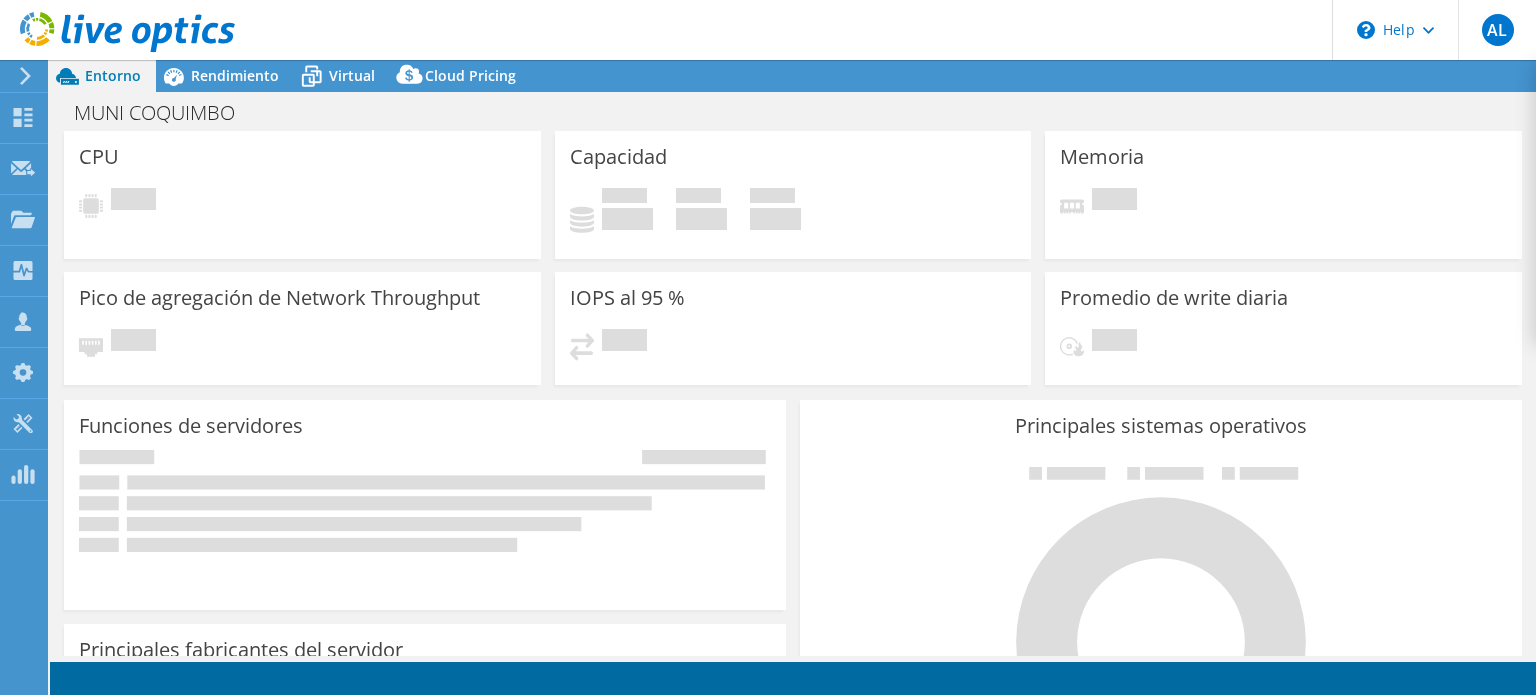 select on "USD" 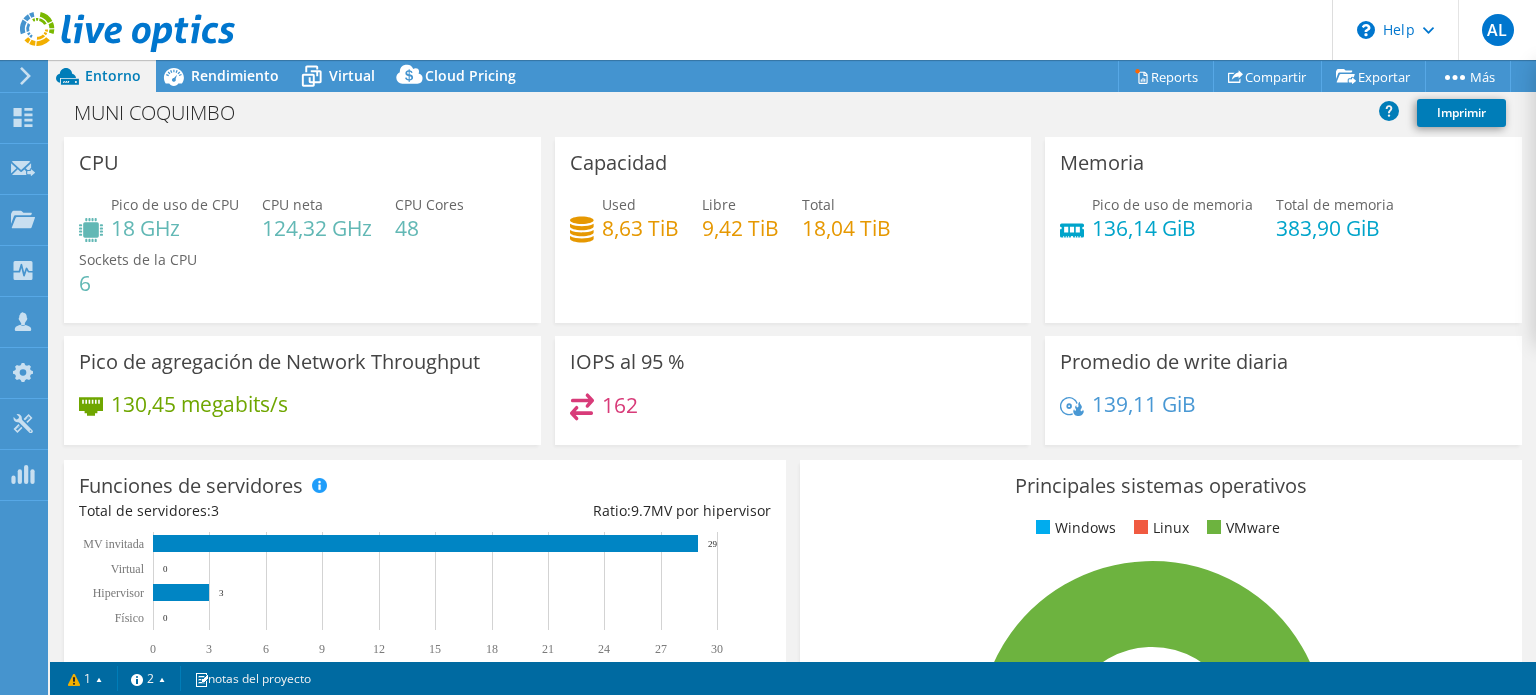 scroll, scrollTop: 0, scrollLeft: 0, axis: both 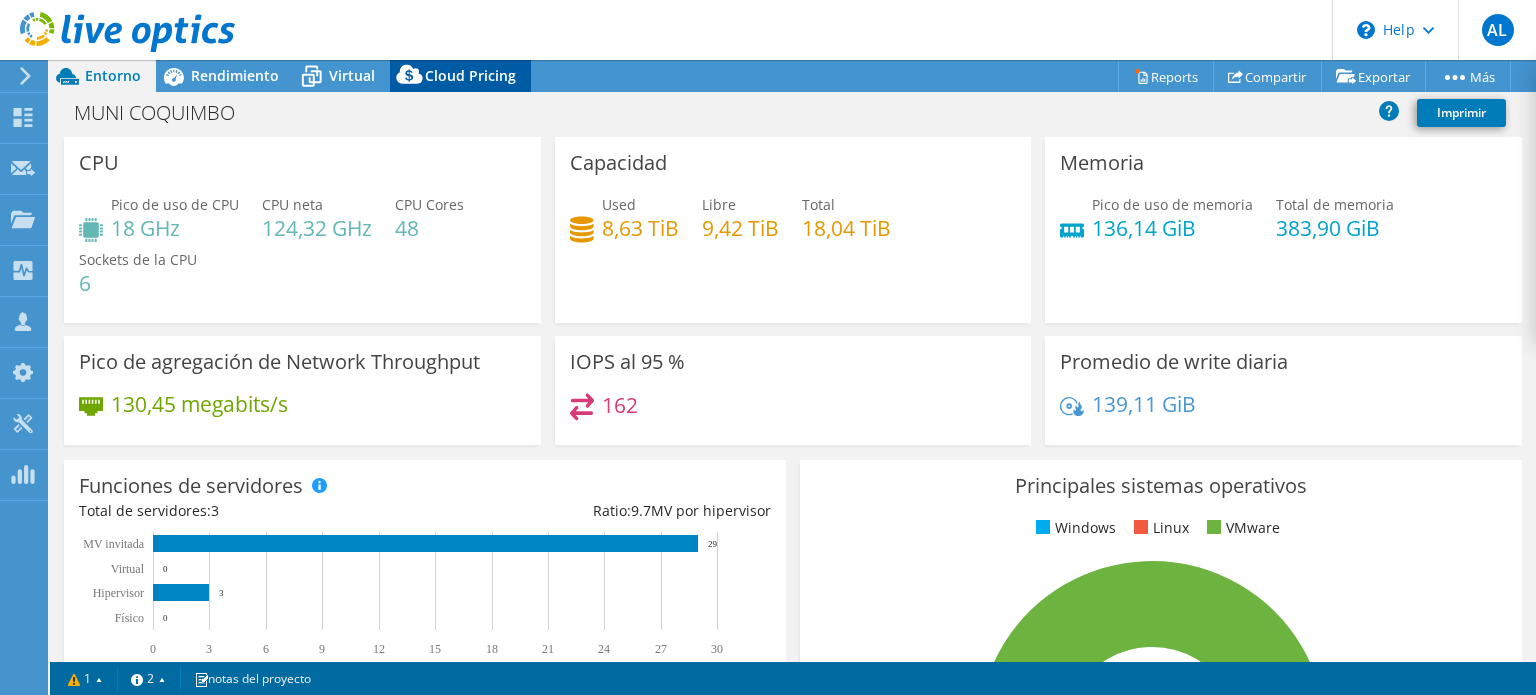 click 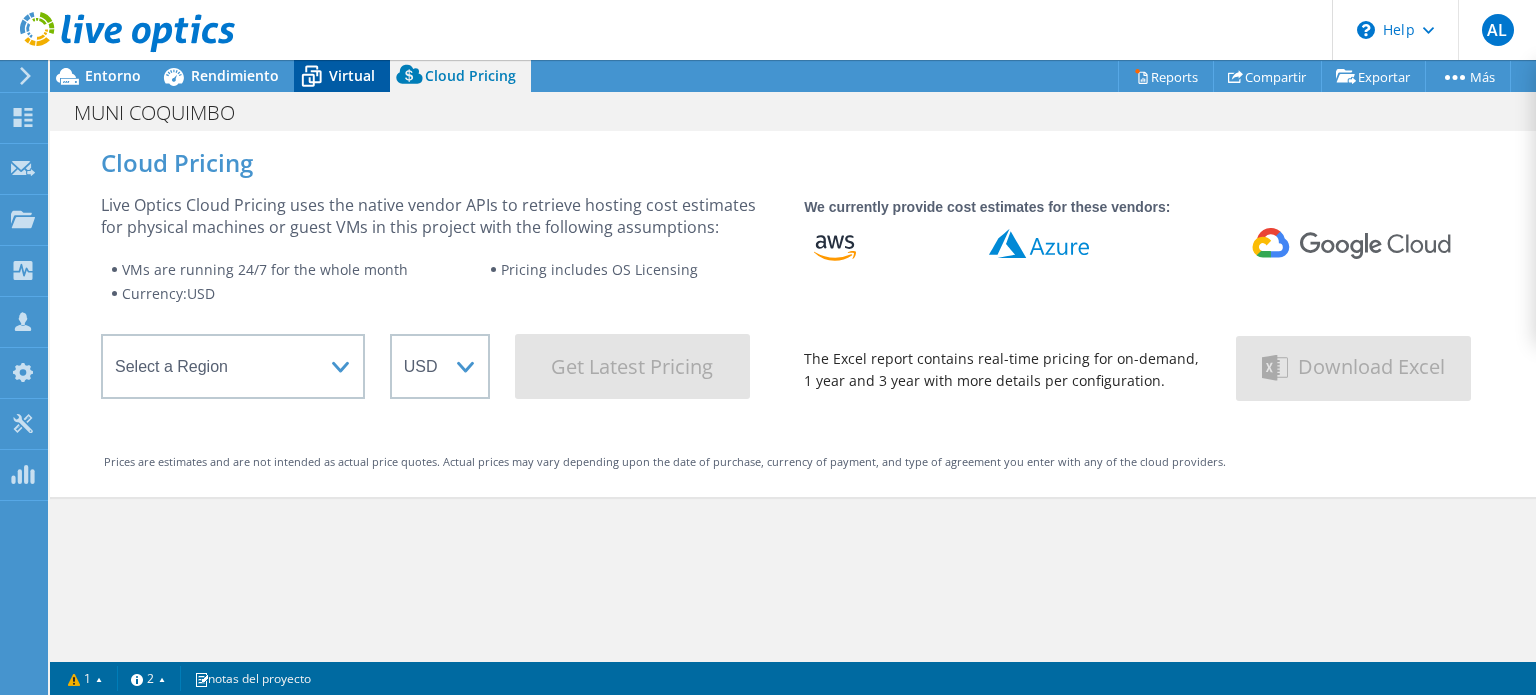 click on "Virtual" at bounding box center [352, 75] 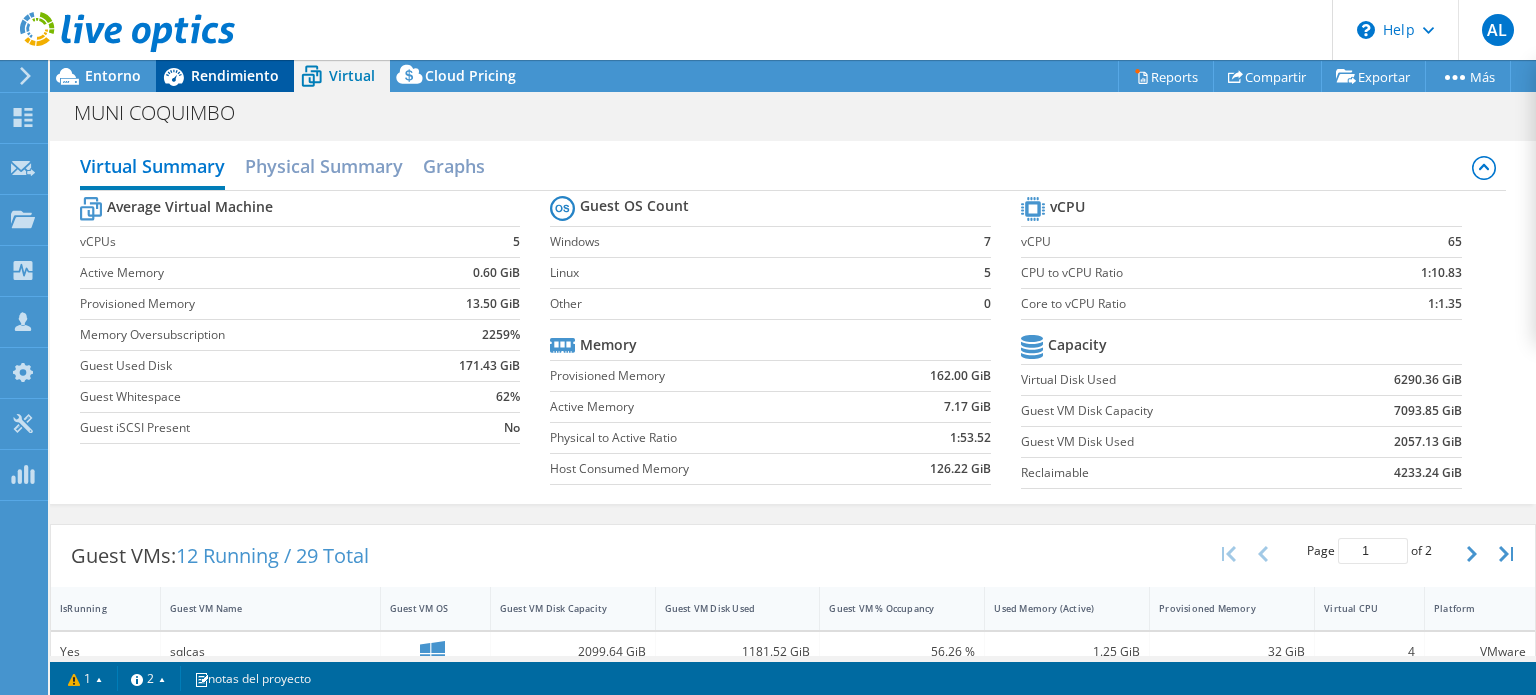 click on "Rendimiento" at bounding box center [235, 75] 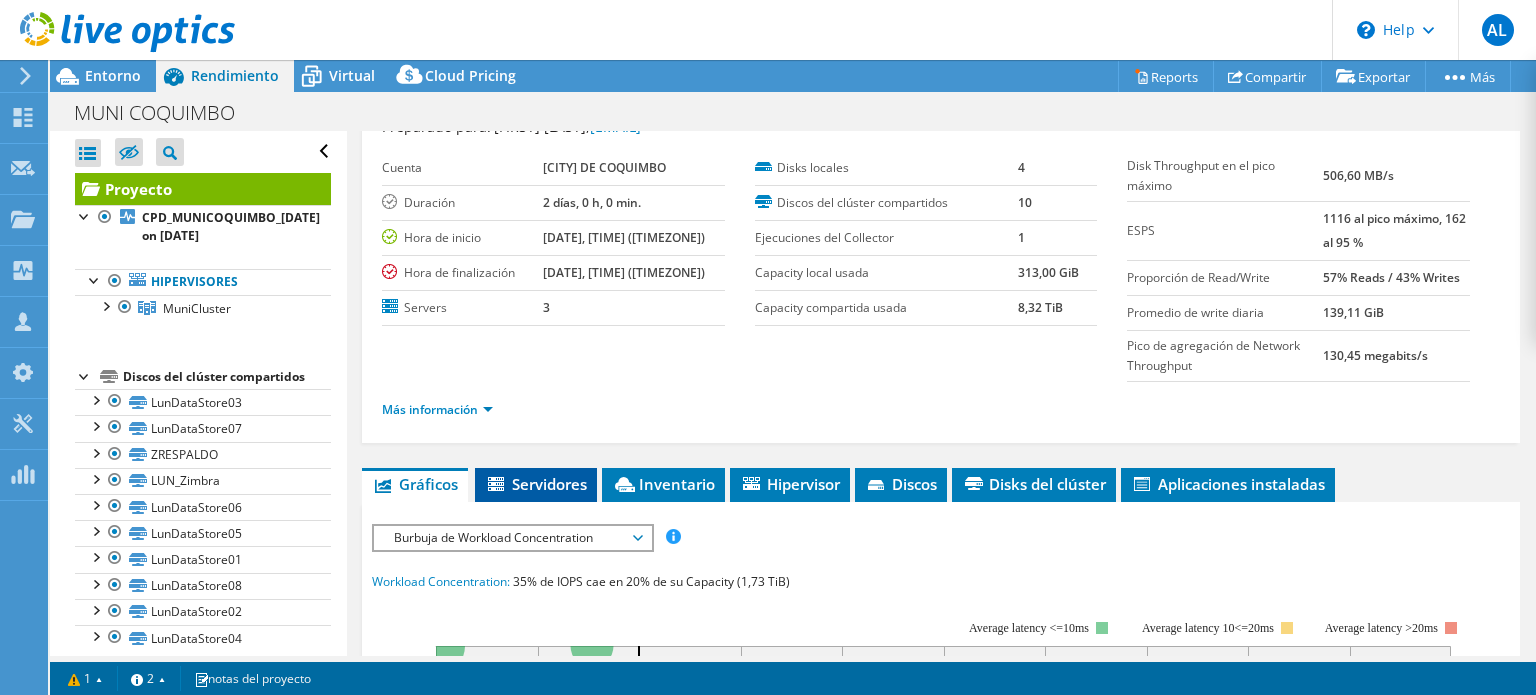 scroll, scrollTop: 33, scrollLeft: 0, axis: vertical 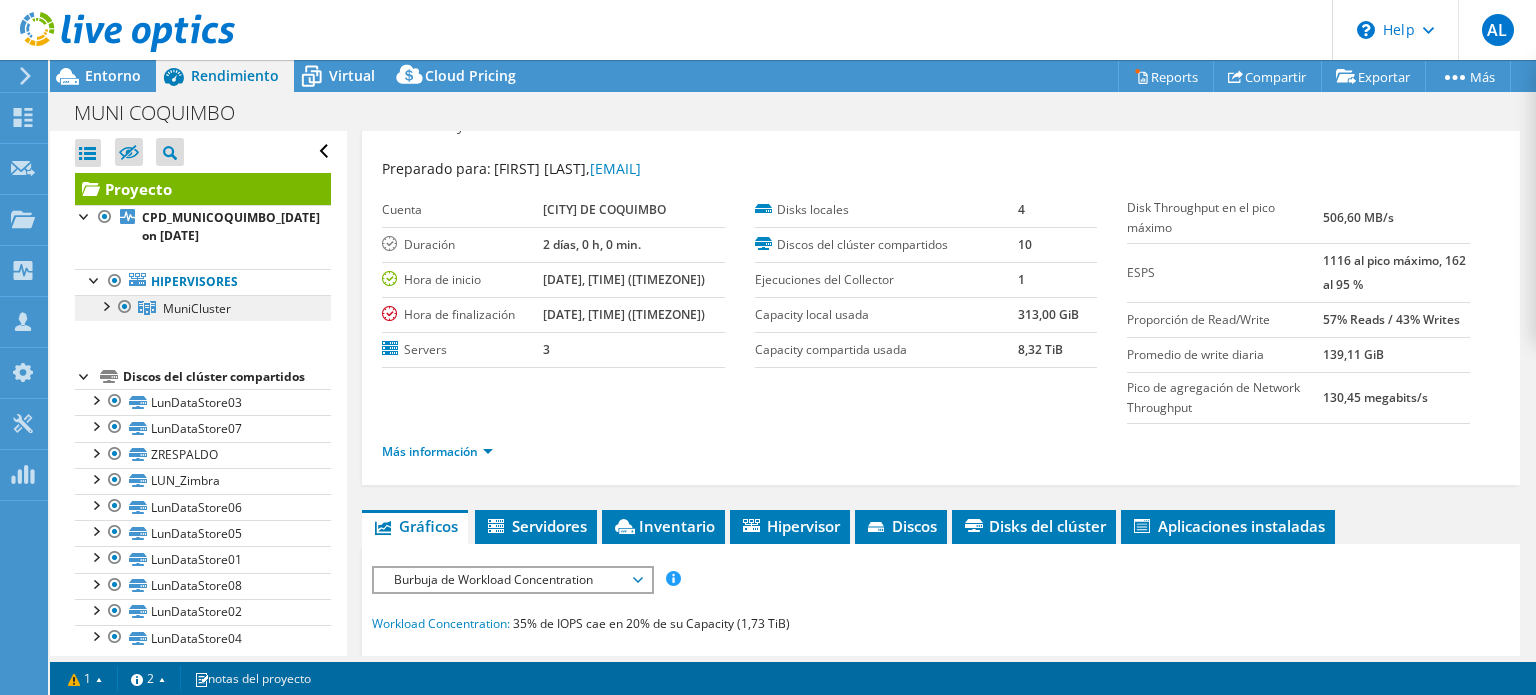 click on "MuniCluster" at bounding box center (197, 308) 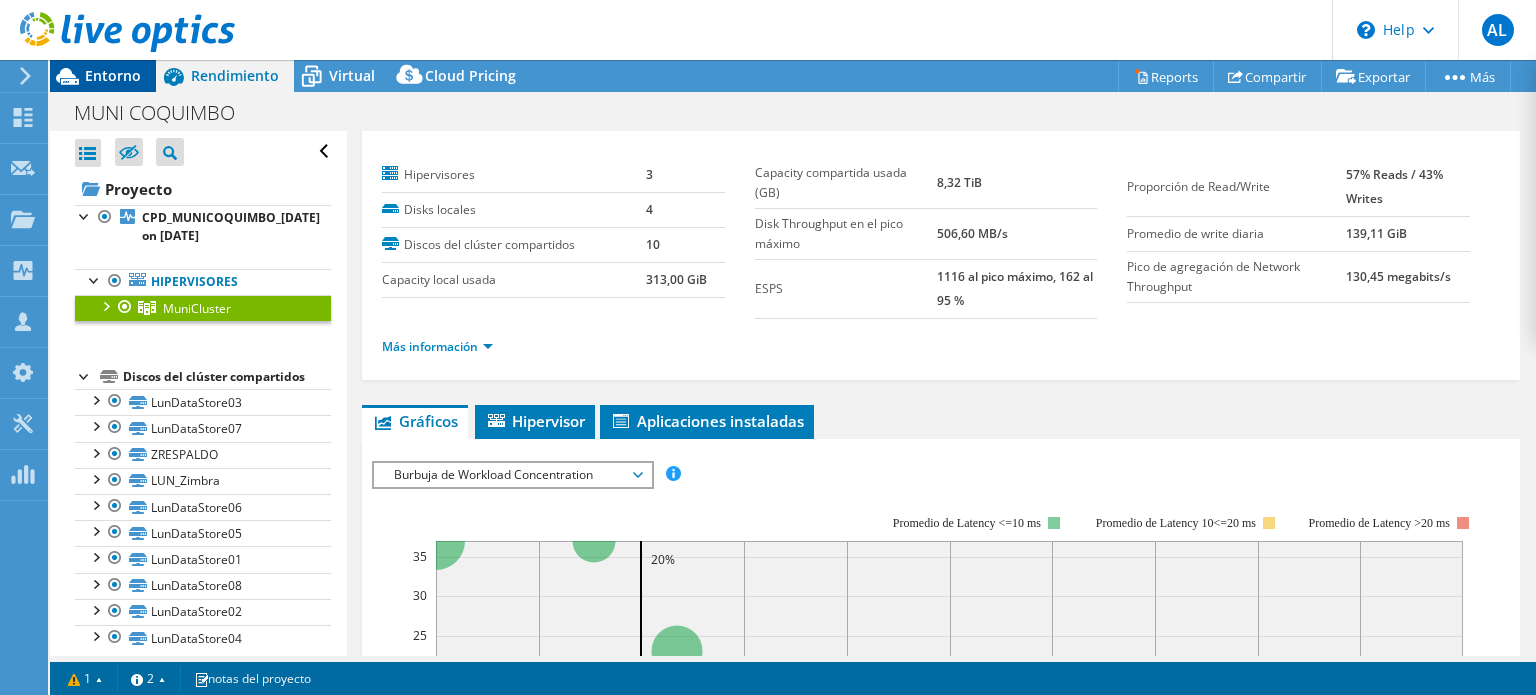 click on "Entorno" at bounding box center (103, 76) 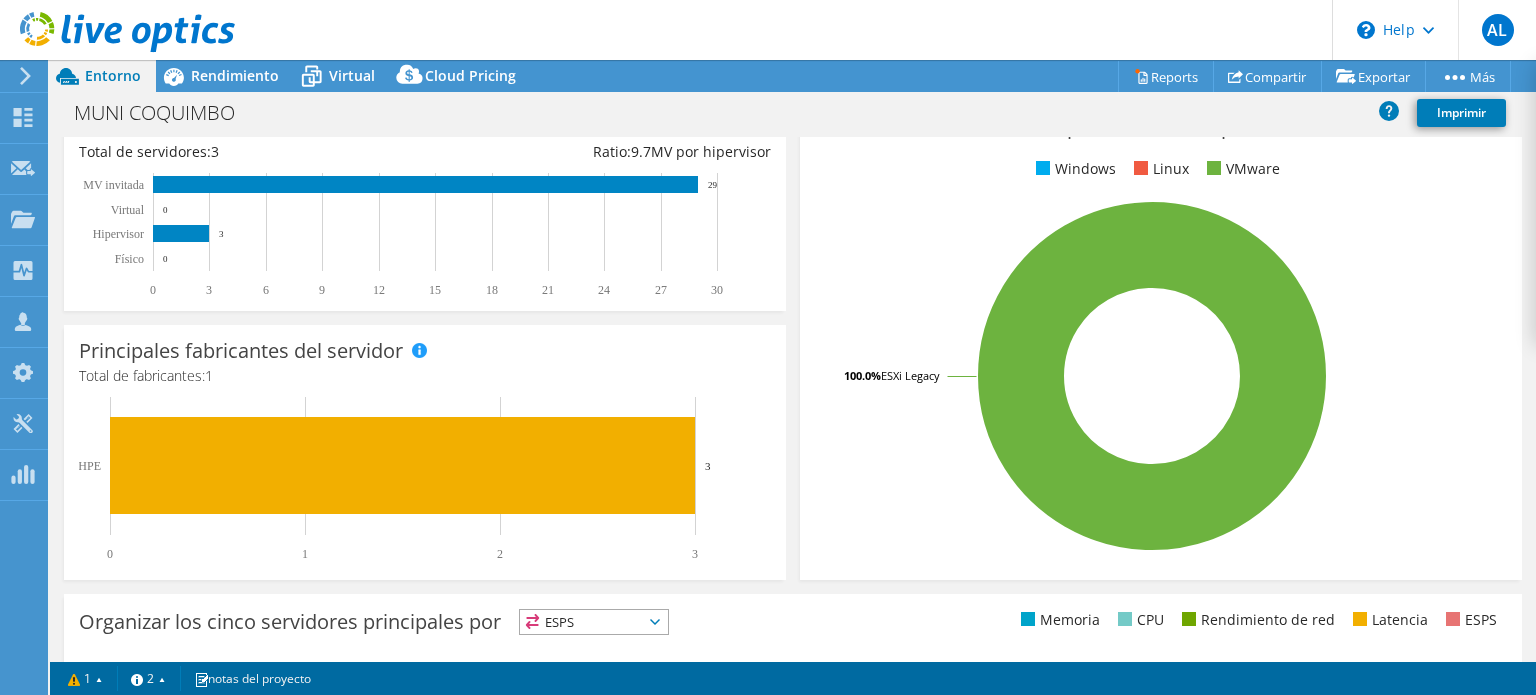 scroll, scrollTop: 366, scrollLeft: 0, axis: vertical 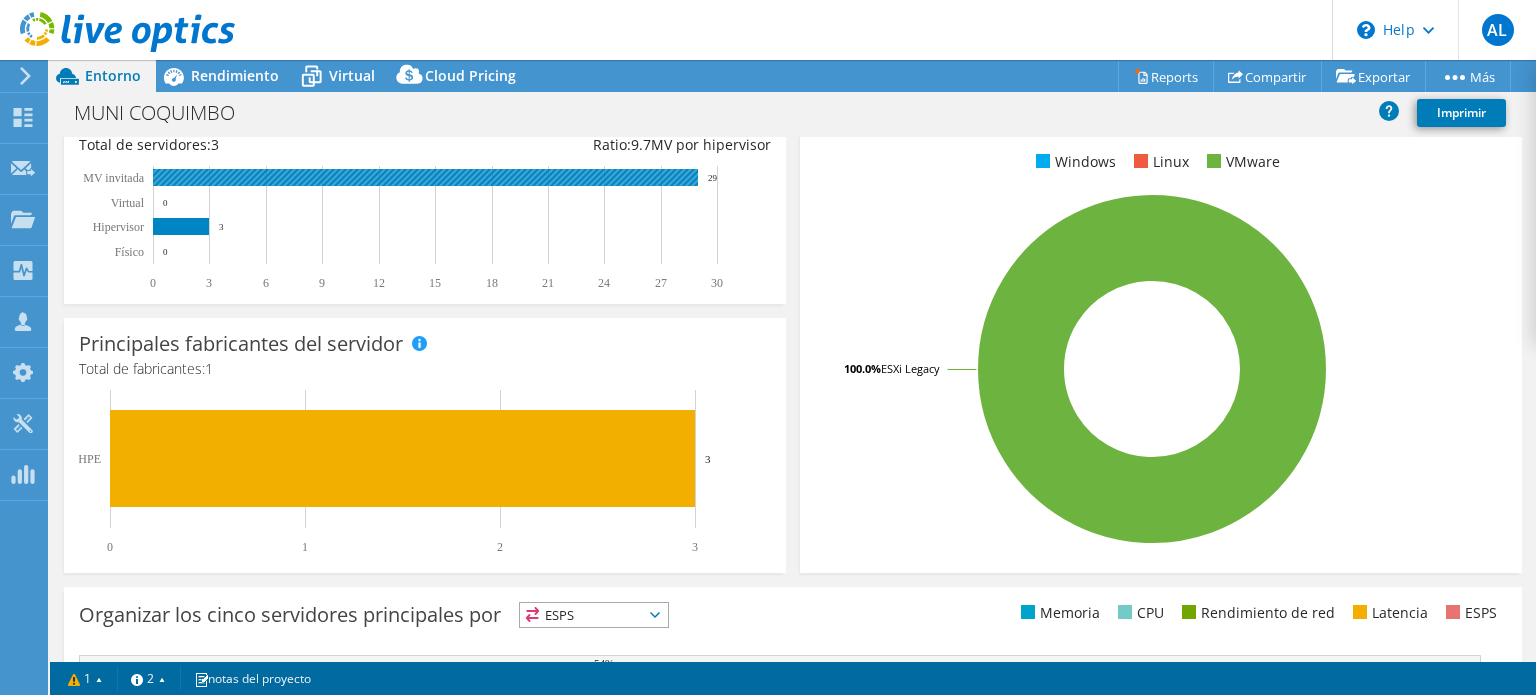 click 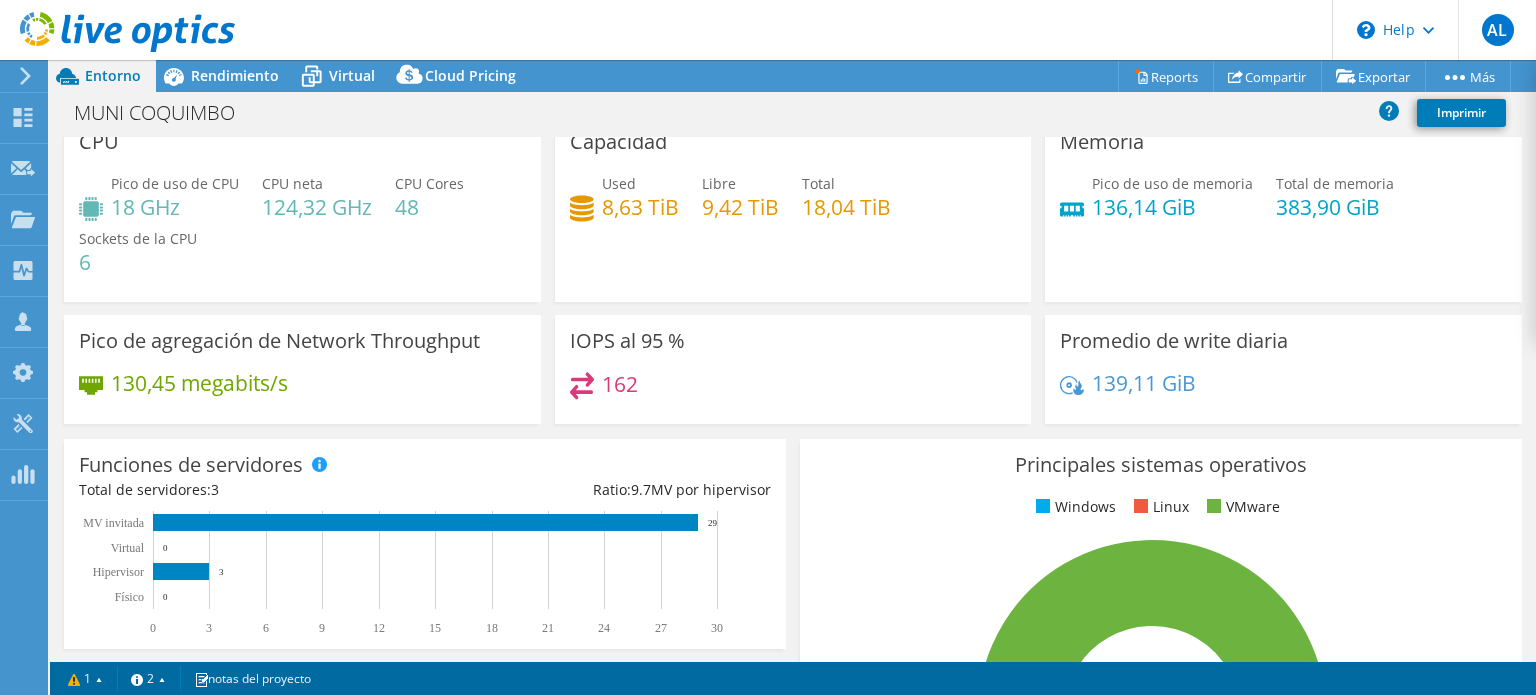 scroll, scrollTop: 0, scrollLeft: 0, axis: both 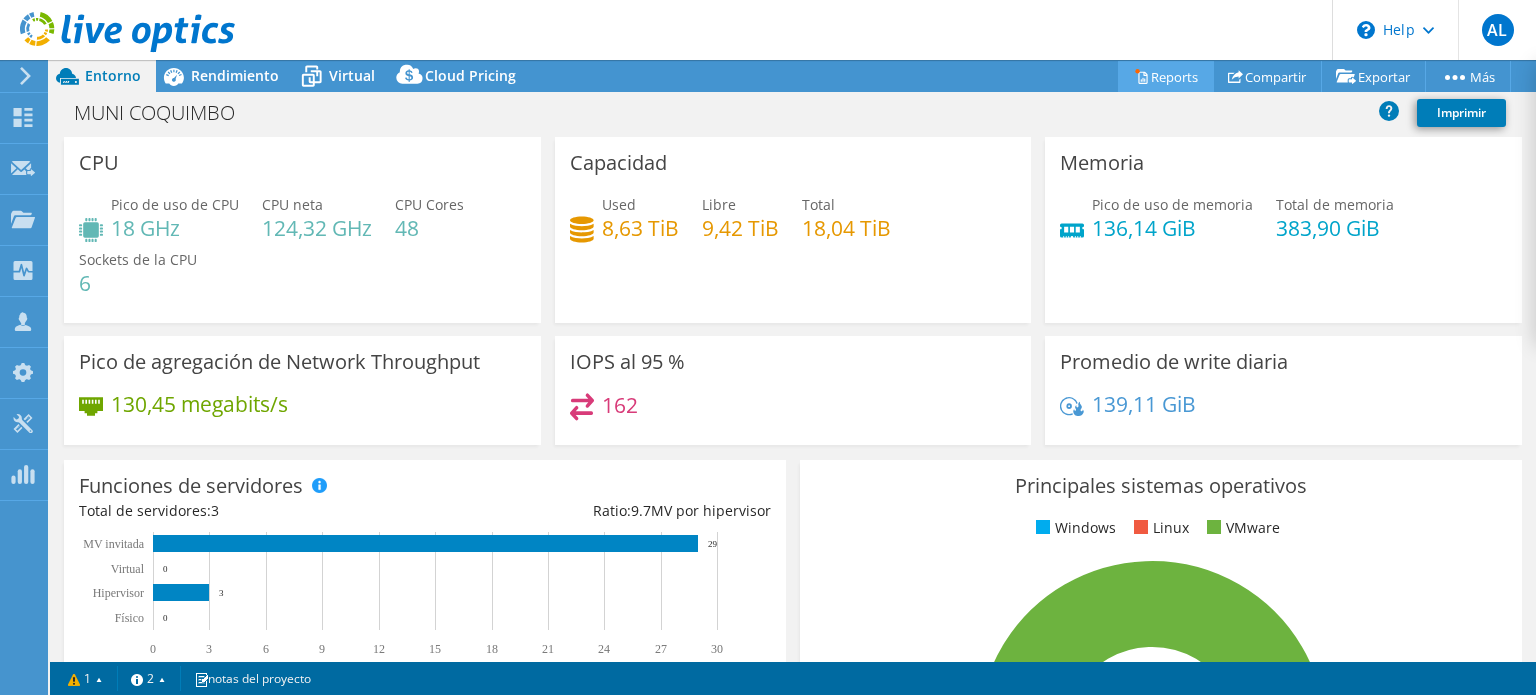 click on "Reports" at bounding box center [1166, 76] 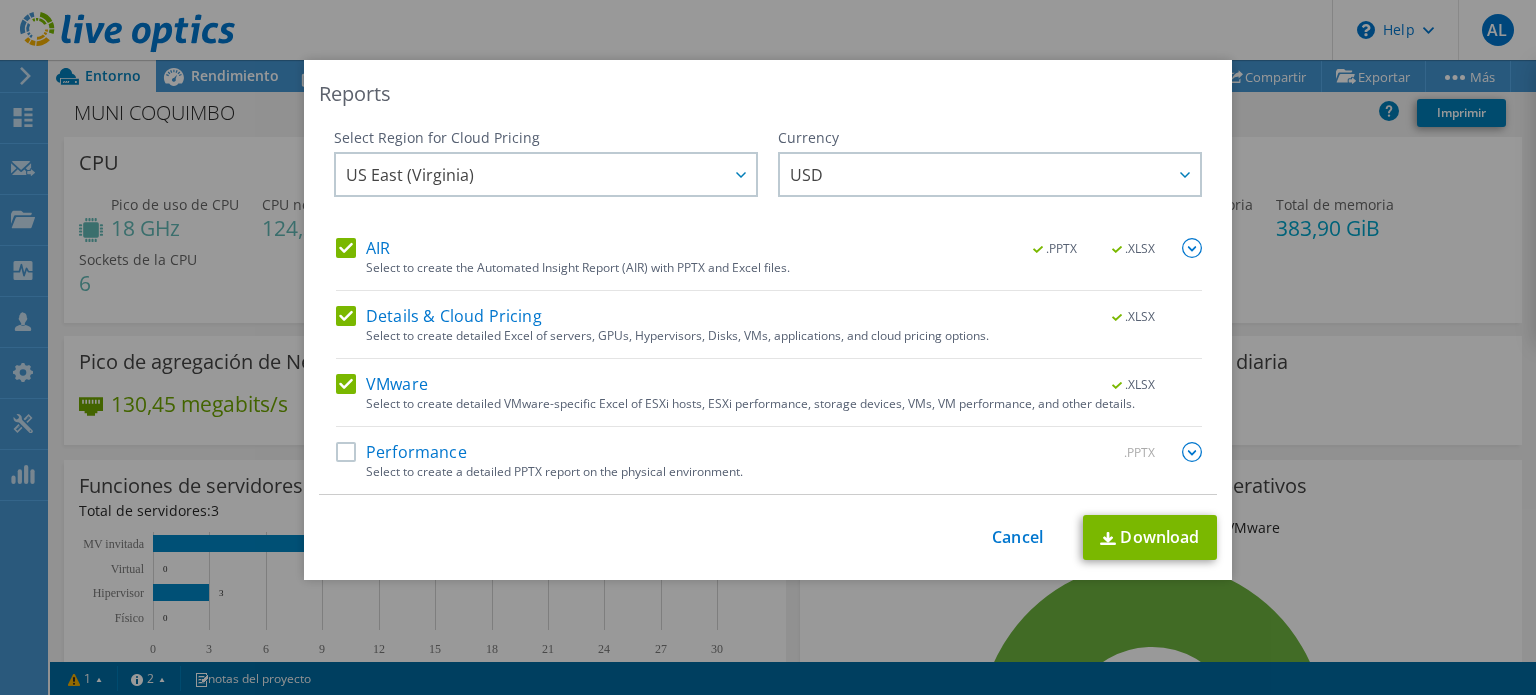 click on "Performance
.PPTX" at bounding box center [769, 453] 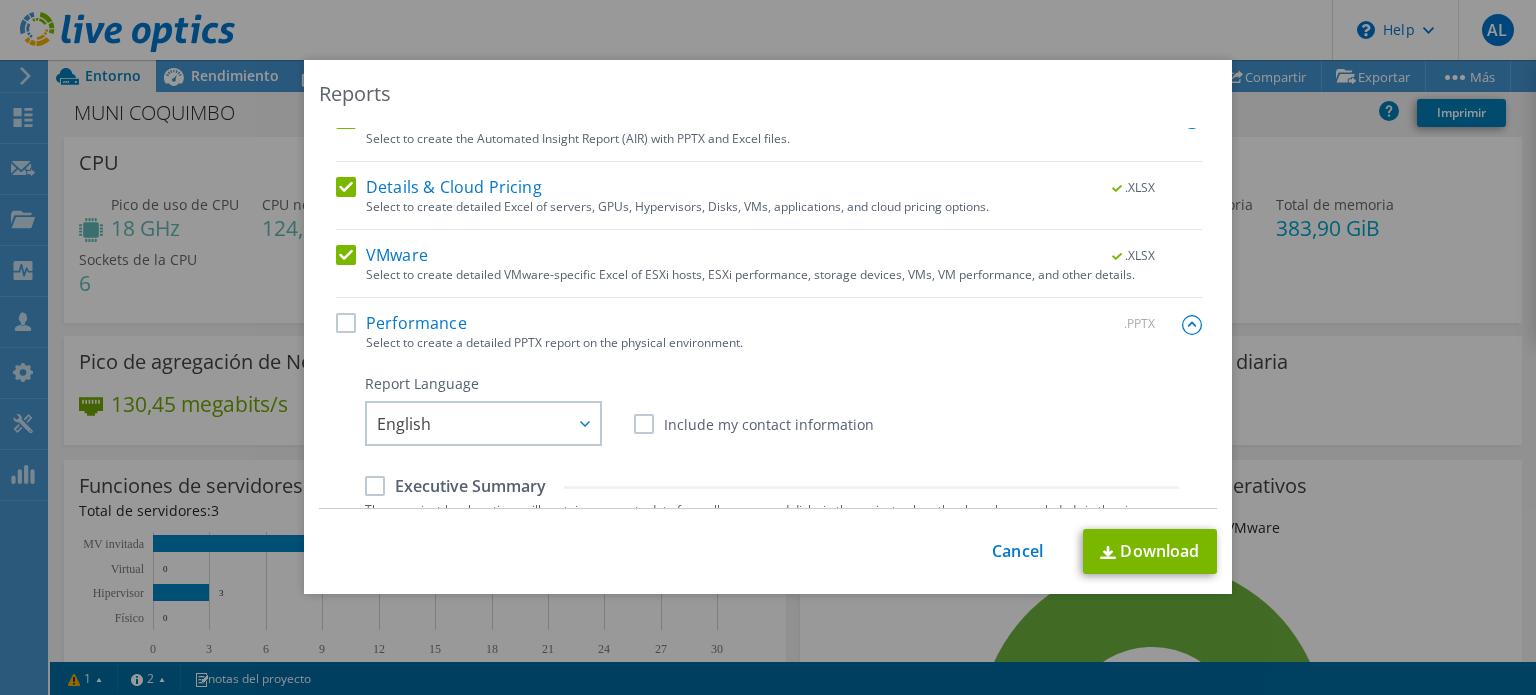 scroll, scrollTop: 166, scrollLeft: 0, axis: vertical 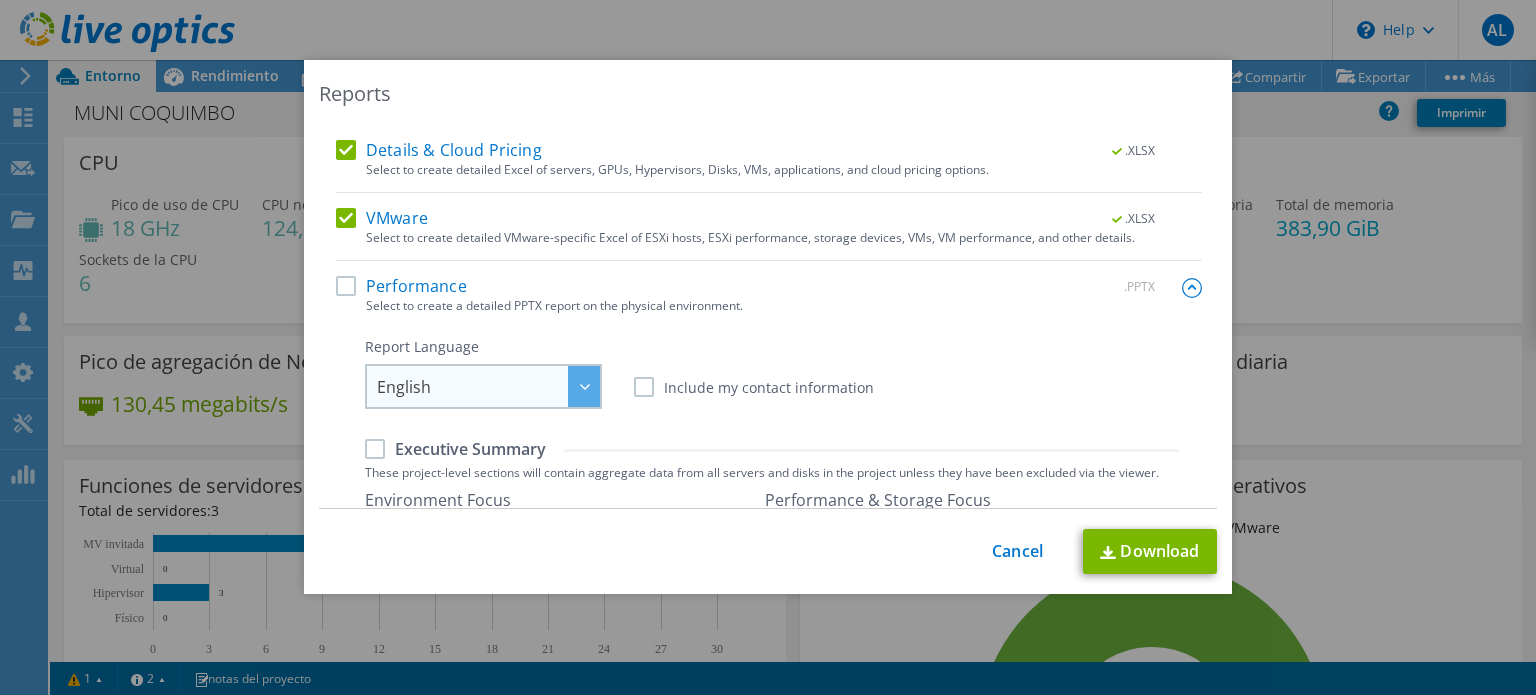 drag, startPoint x: 342, startPoint y: 282, endPoint x: 407, endPoint y: 363, distance: 103.85567 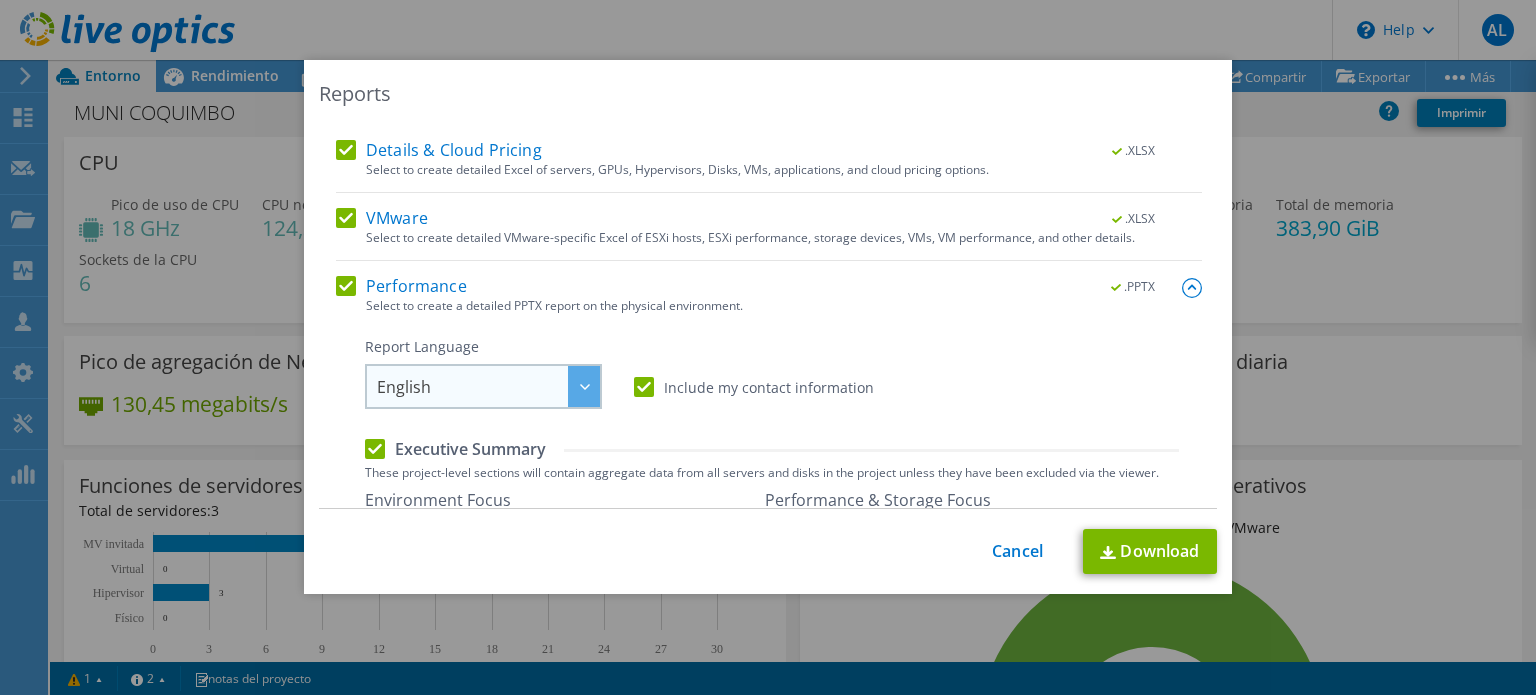 click on "English 				 					 						 					 				 English Deutsch Español Français Italiano Polski Português Русский 한국어 中文 日本語" at bounding box center (483, 386) 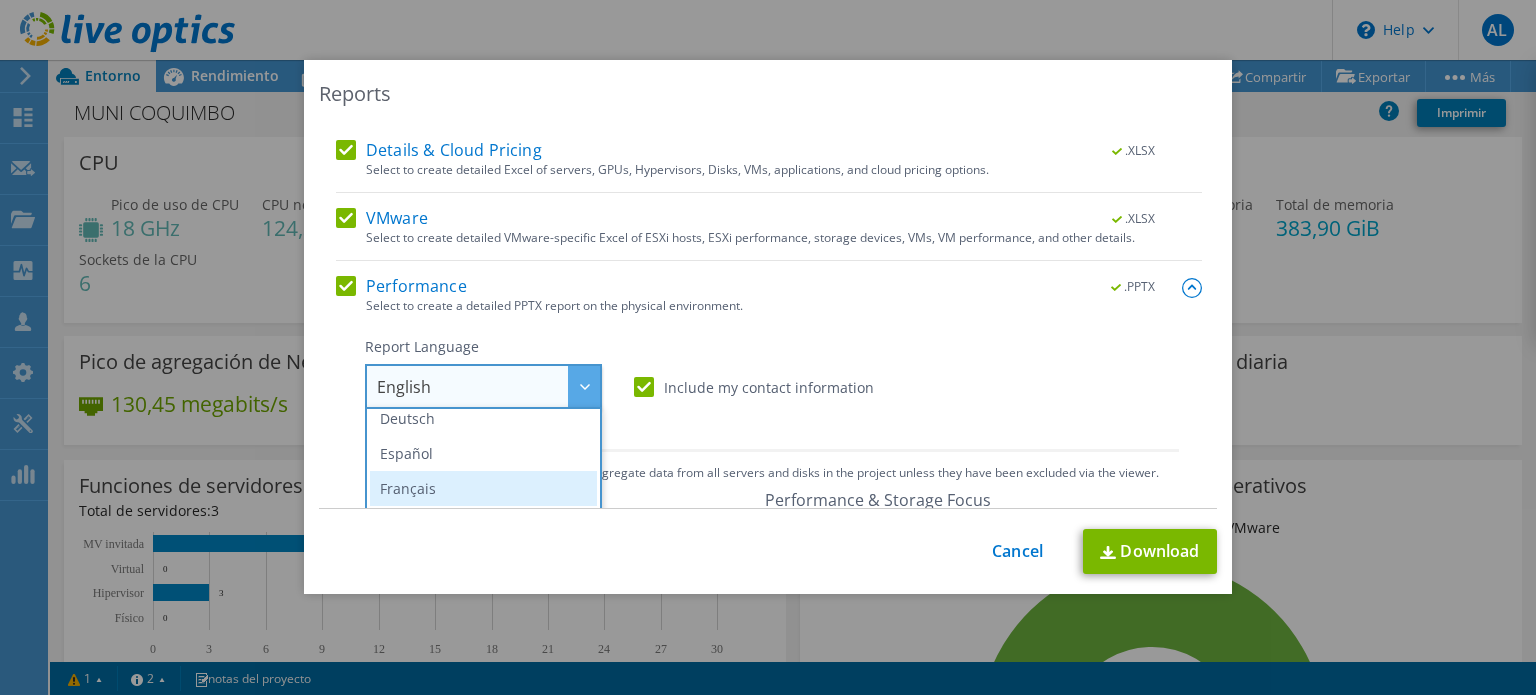scroll, scrollTop: 66, scrollLeft: 0, axis: vertical 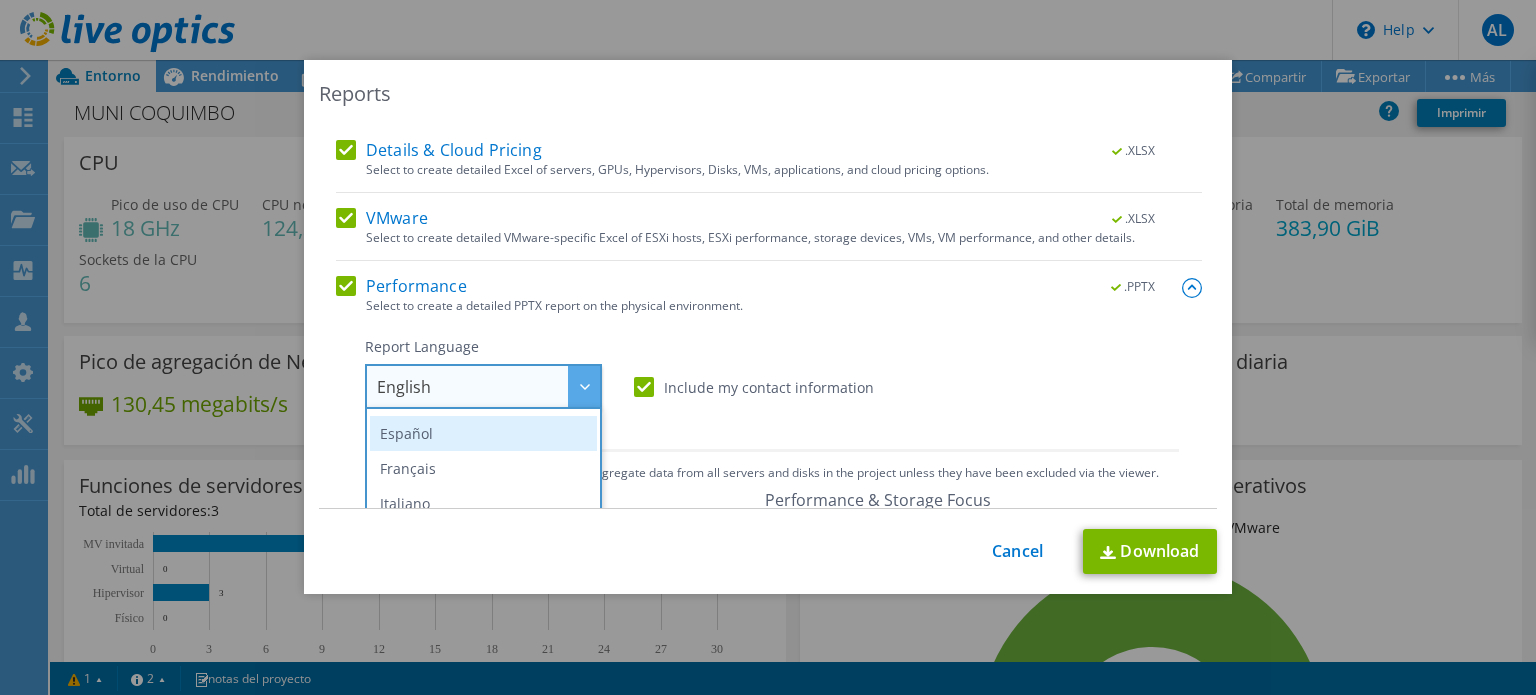 click on "Español" at bounding box center [483, 433] 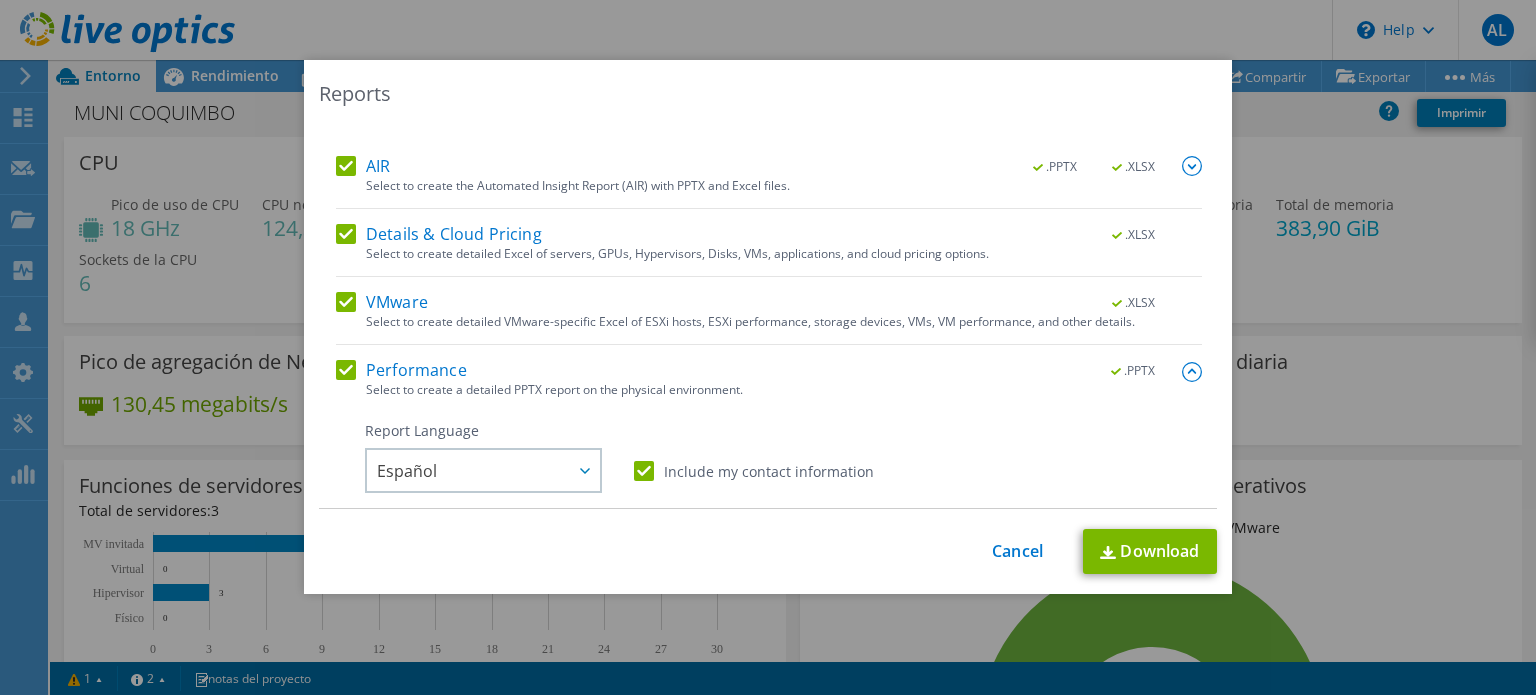scroll, scrollTop: 33, scrollLeft: 0, axis: vertical 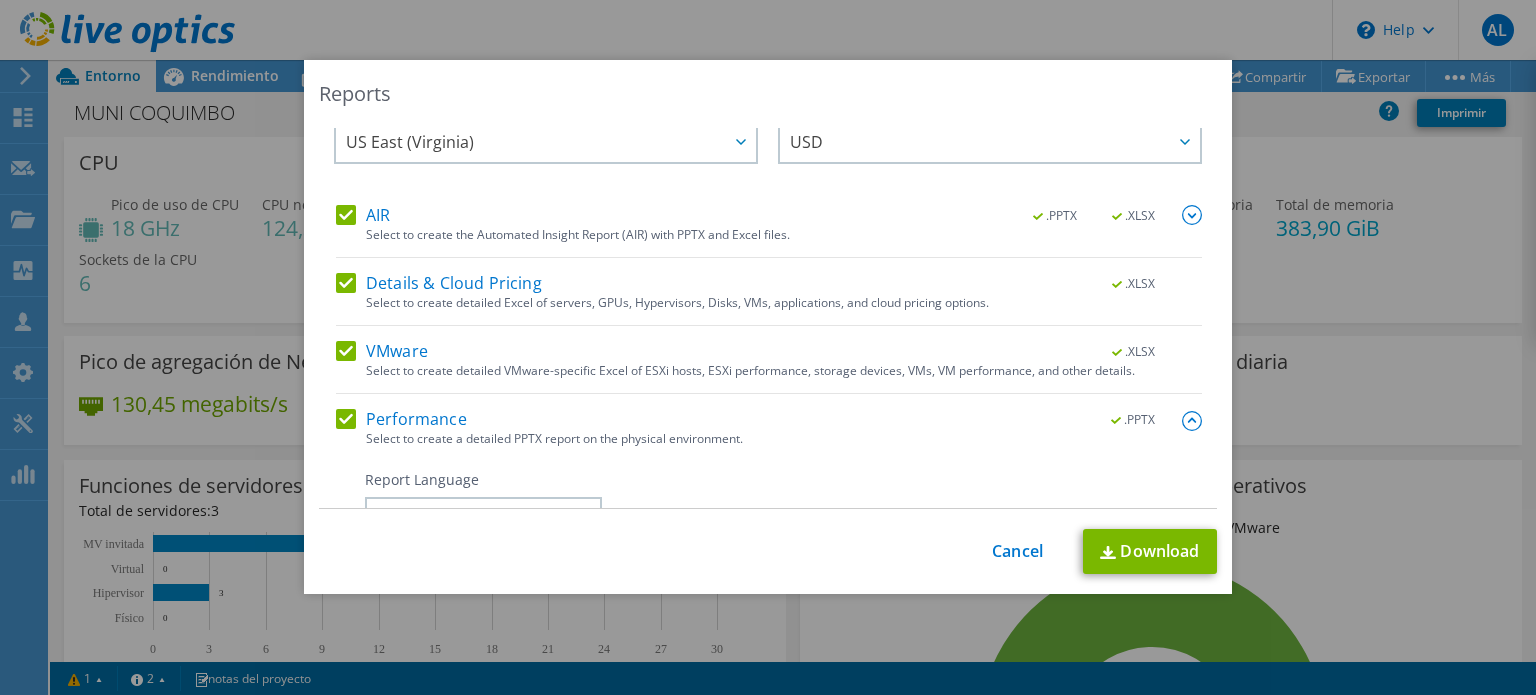 click on "Select to create detailed VMware-specific Excel of ESXi hosts, ESXi performance, storage devices, VMs, VM performance, and other details." at bounding box center (784, 371) 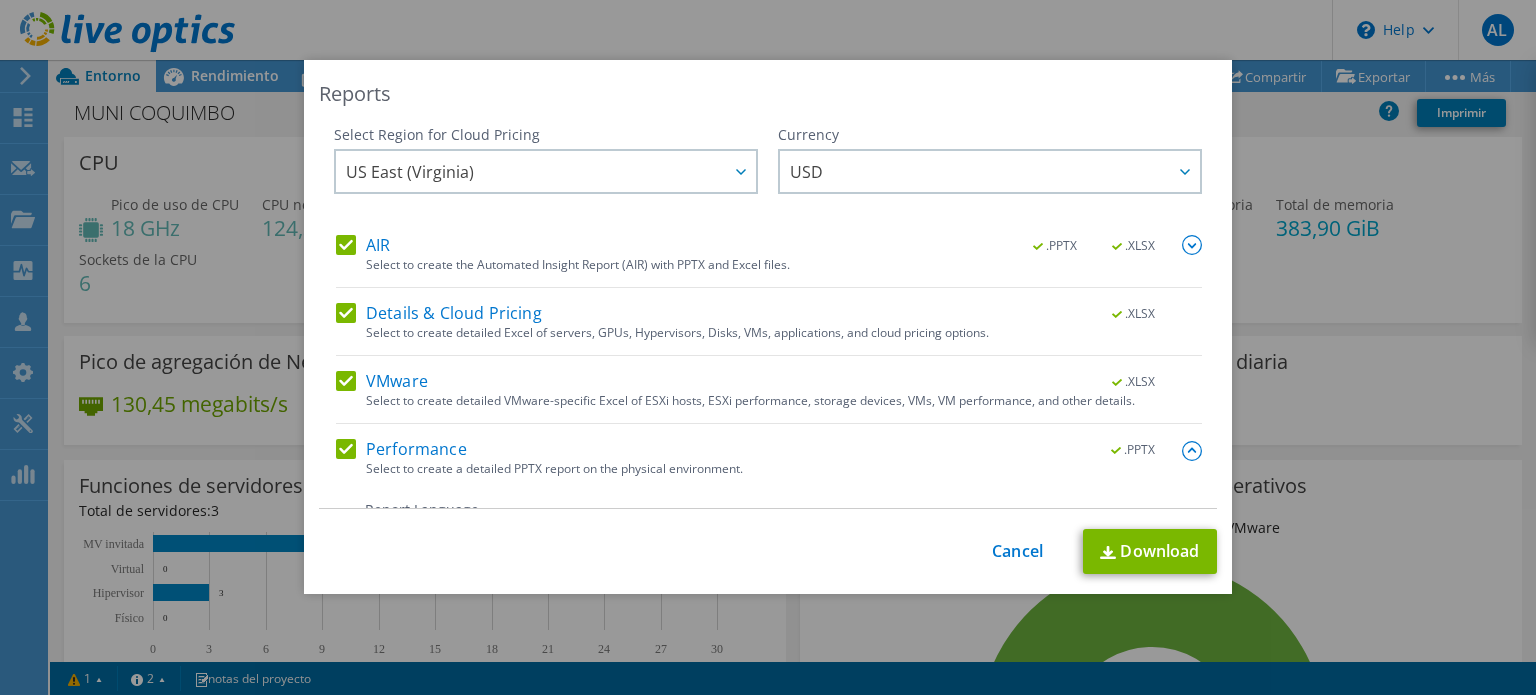 scroll, scrollTop: 0, scrollLeft: 0, axis: both 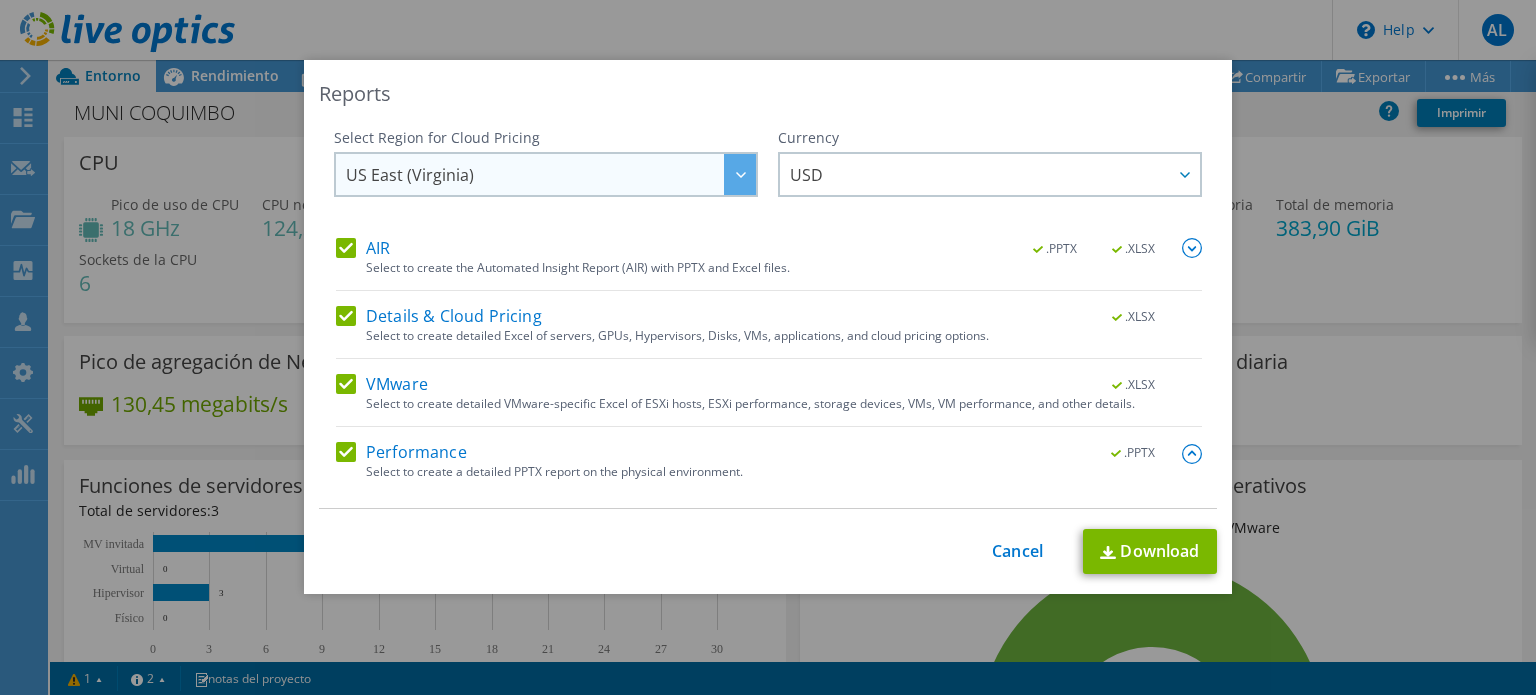 click on "US East (Virginia)" at bounding box center [551, 174] 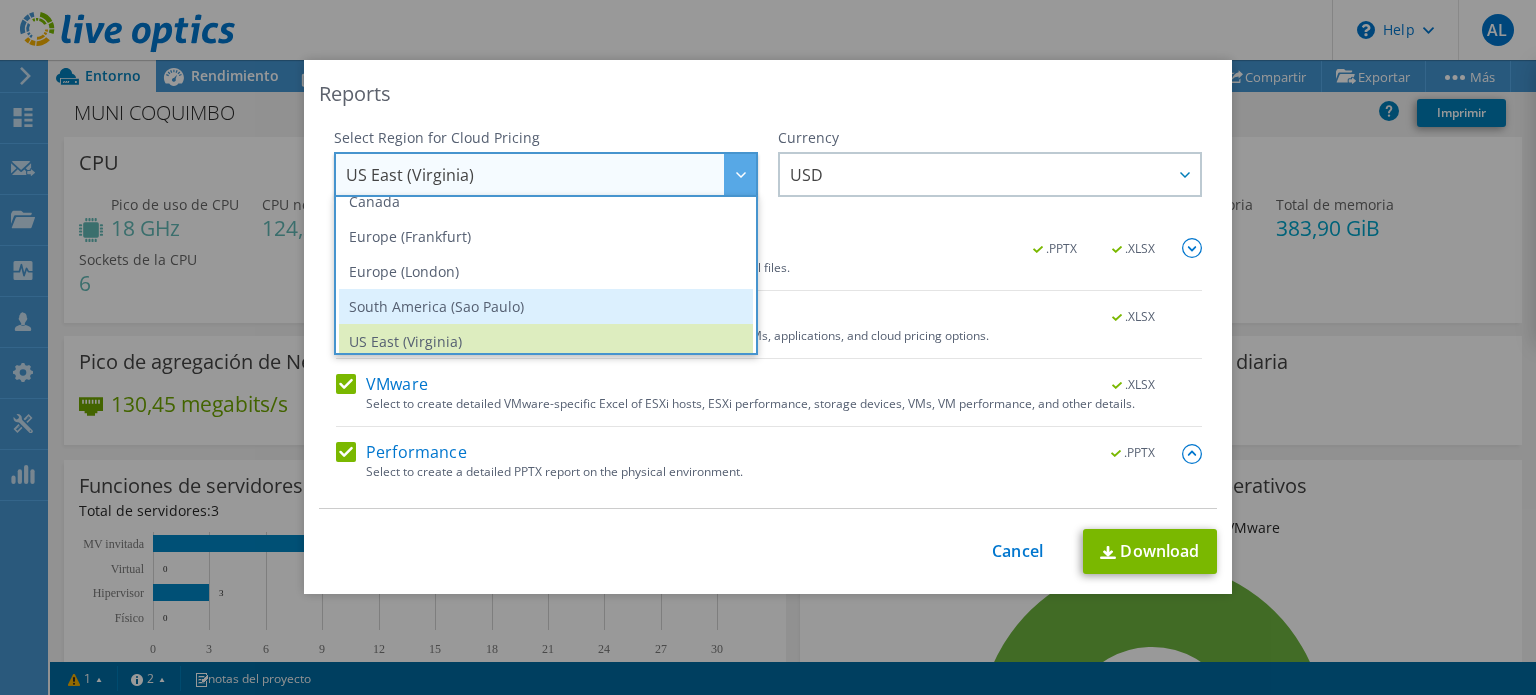 scroll, scrollTop: 236, scrollLeft: 0, axis: vertical 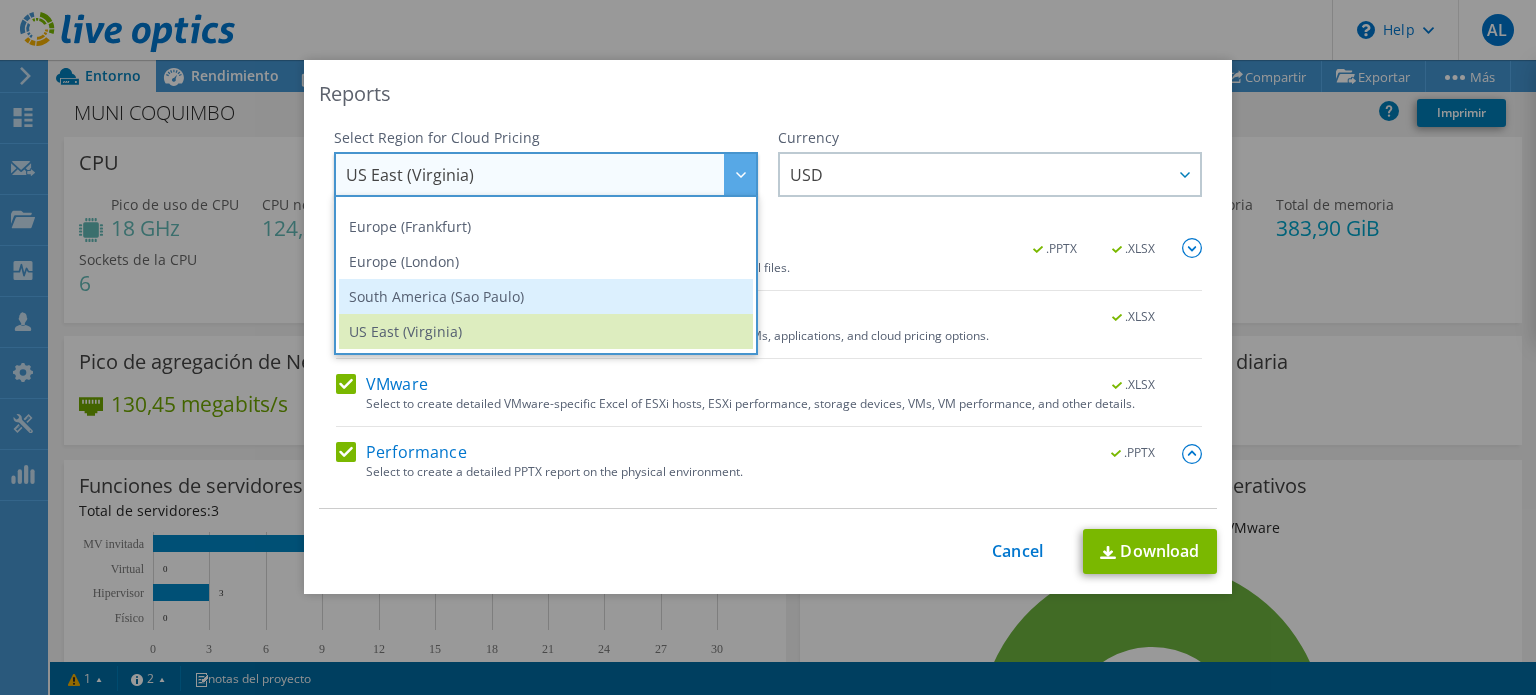 click on "South America (Sao Paulo)" at bounding box center [546, 296] 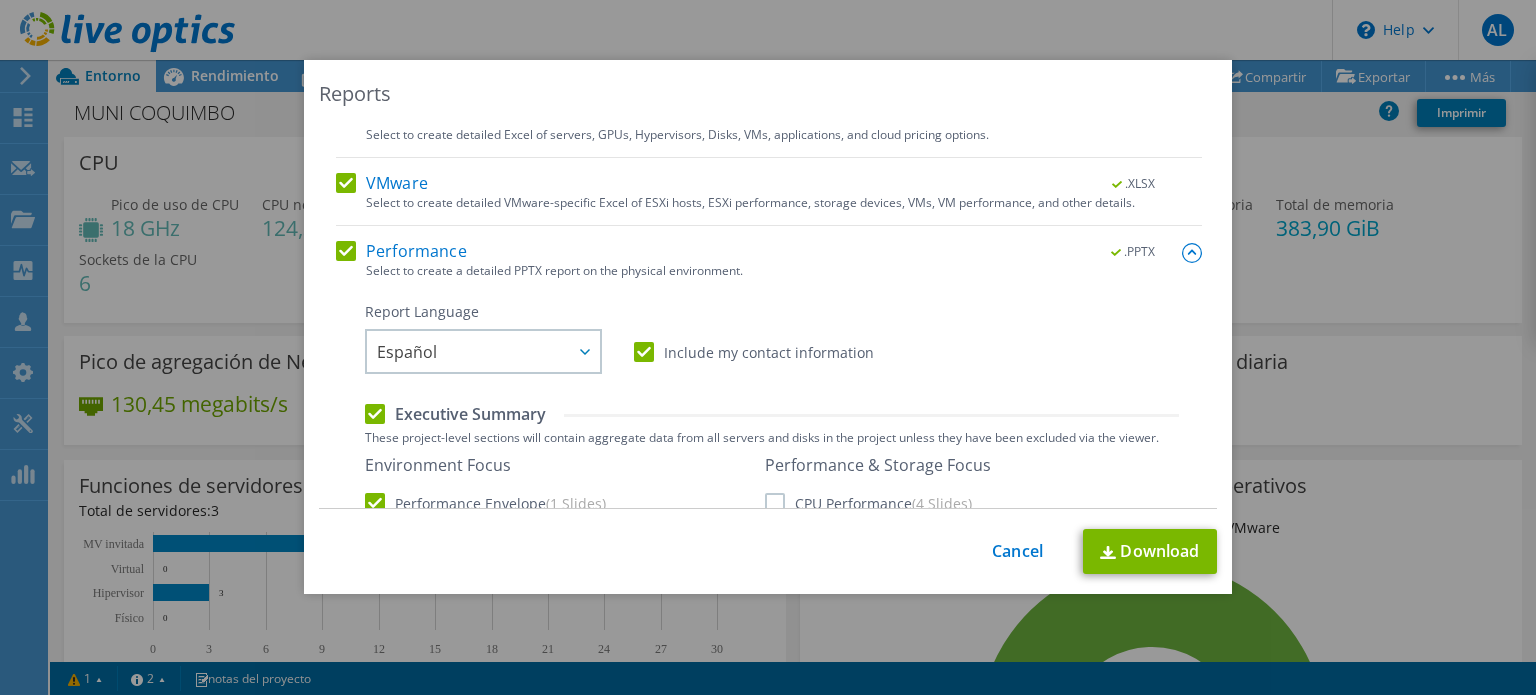 scroll, scrollTop: 200, scrollLeft: 0, axis: vertical 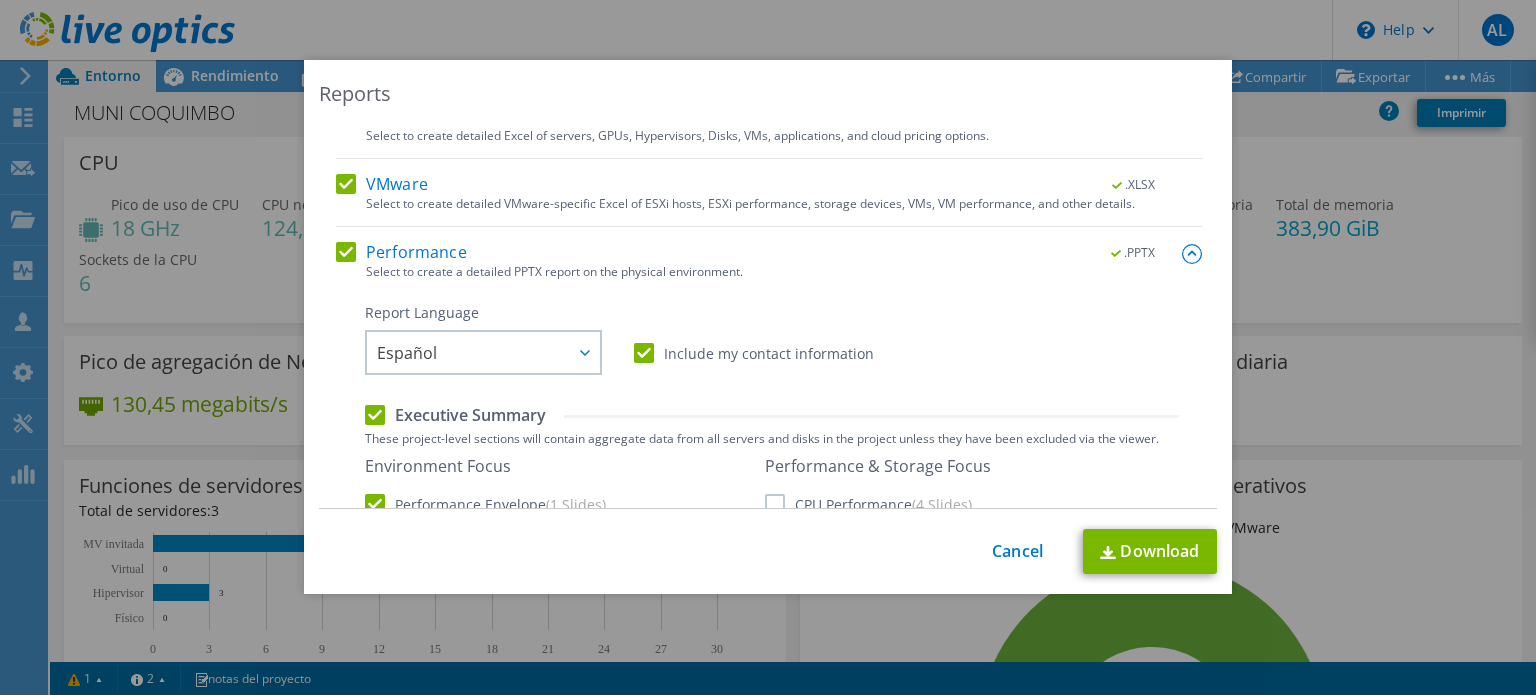 click on "Performance" at bounding box center (401, 252) 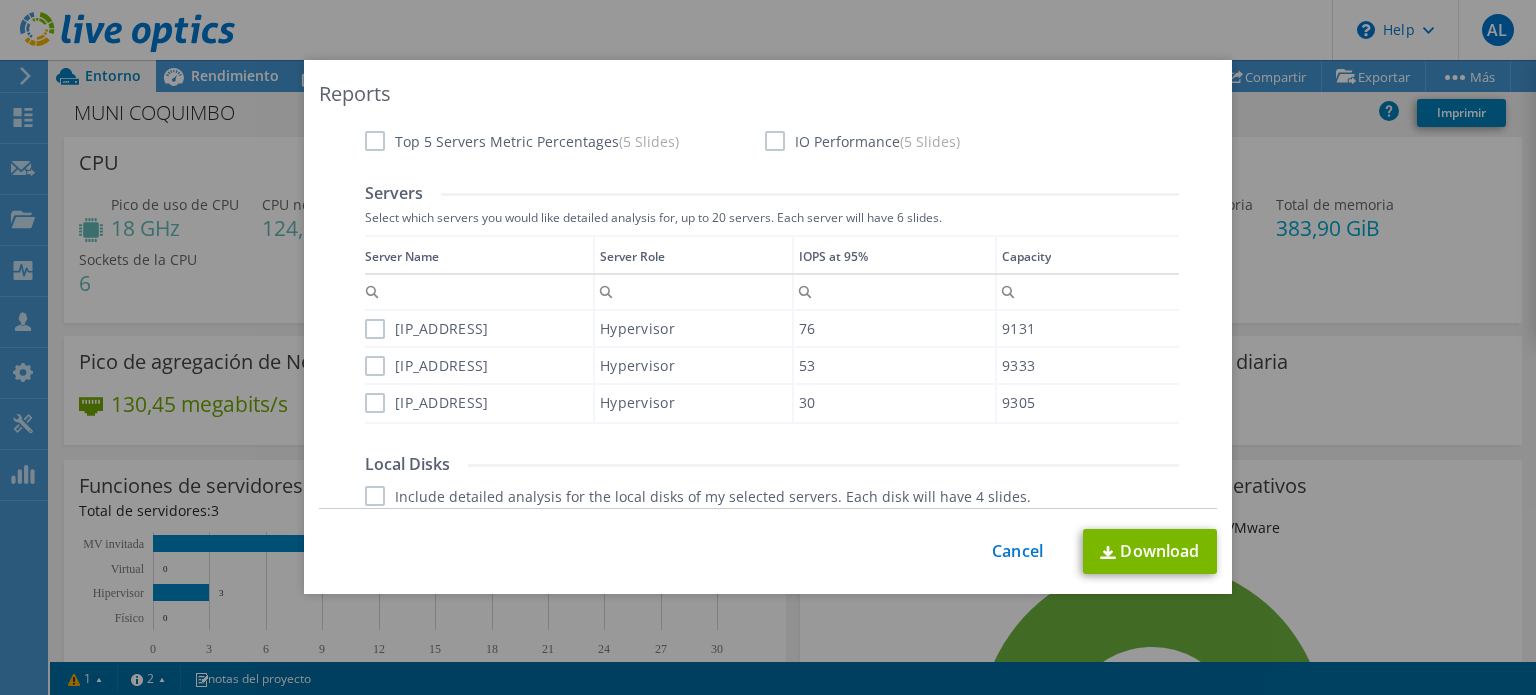 scroll, scrollTop: 794, scrollLeft: 0, axis: vertical 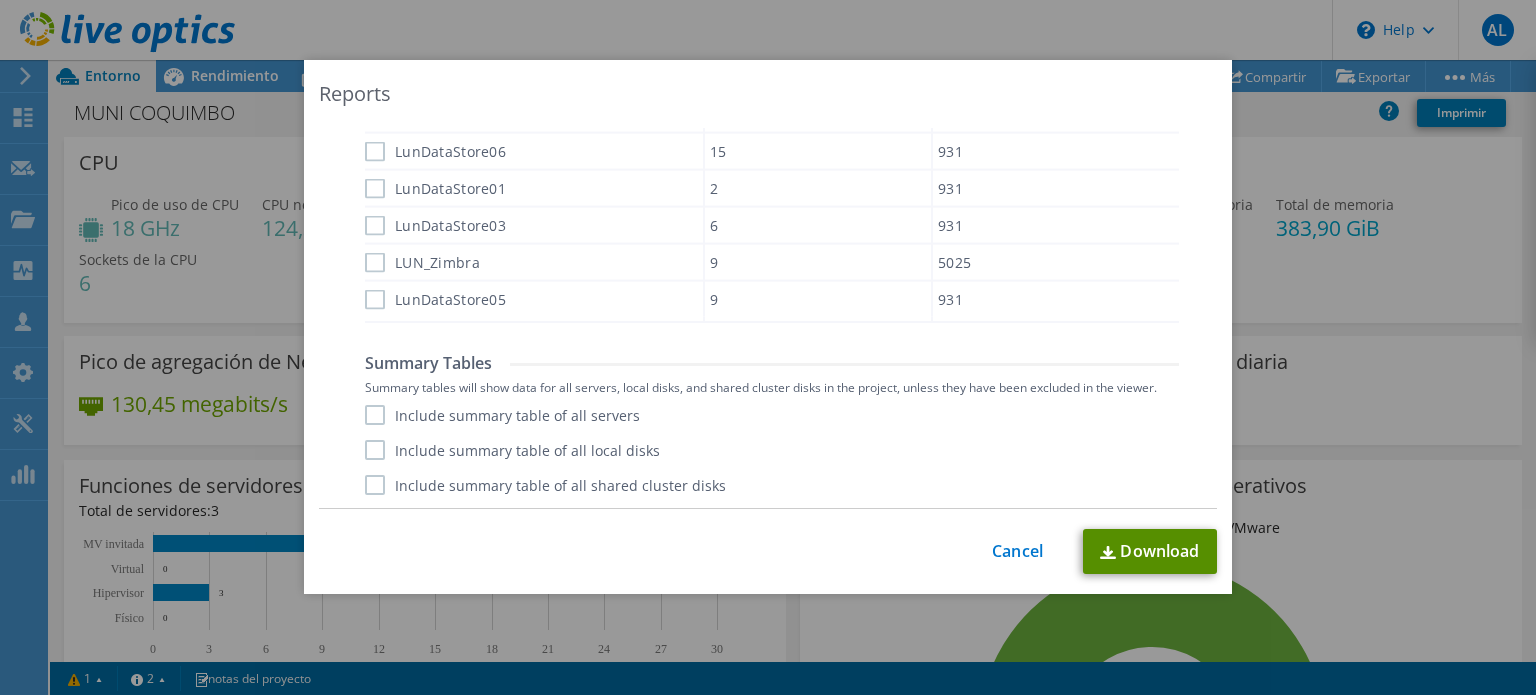 click on "Download" at bounding box center [1150, 551] 